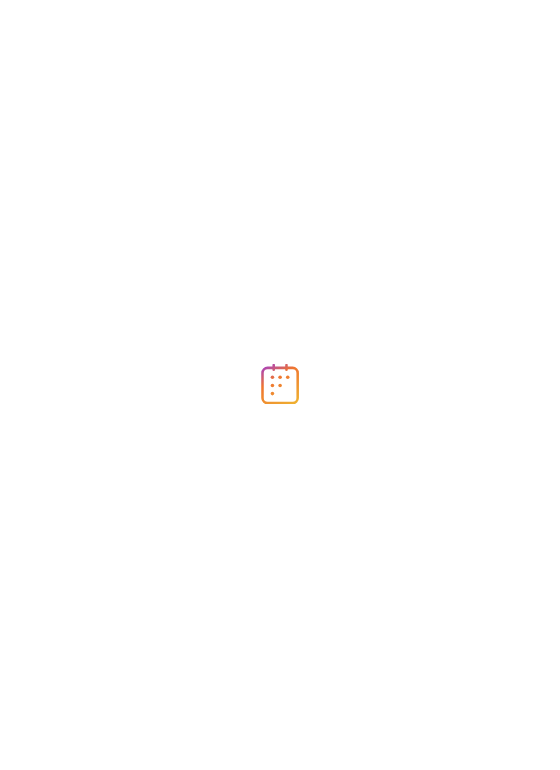 scroll, scrollTop: 0, scrollLeft: 0, axis: both 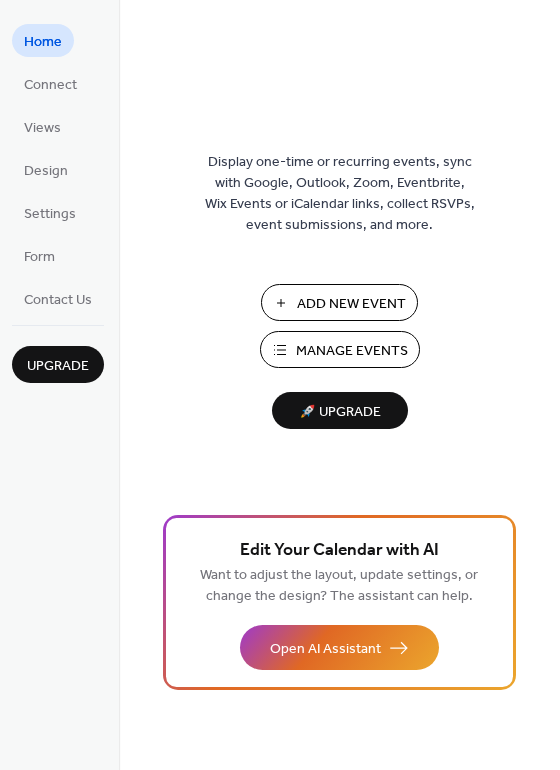 click on "Add New Event" at bounding box center (351, 304) 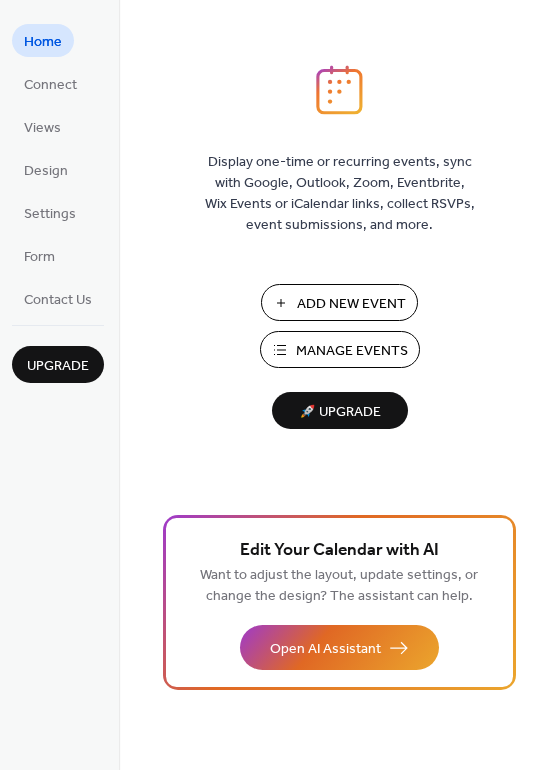 click on "Manage Events" at bounding box center (352, 351) 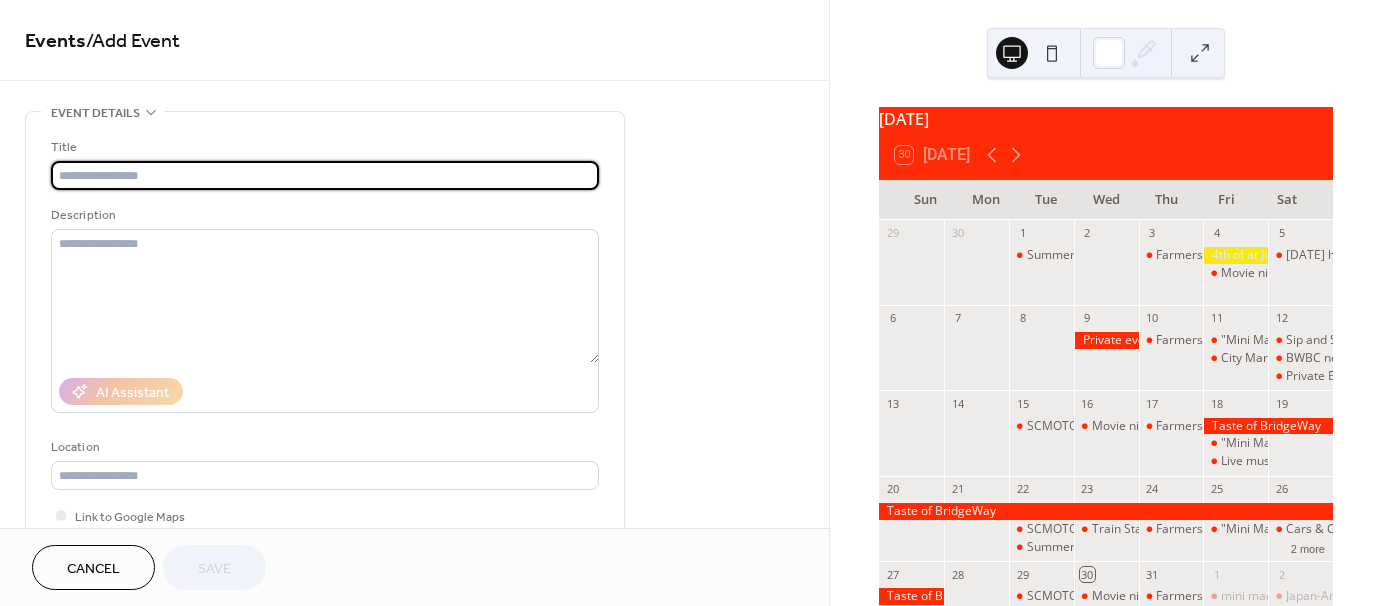 scroll, scrollTop: 0, scrollLeft: 0, axis: both 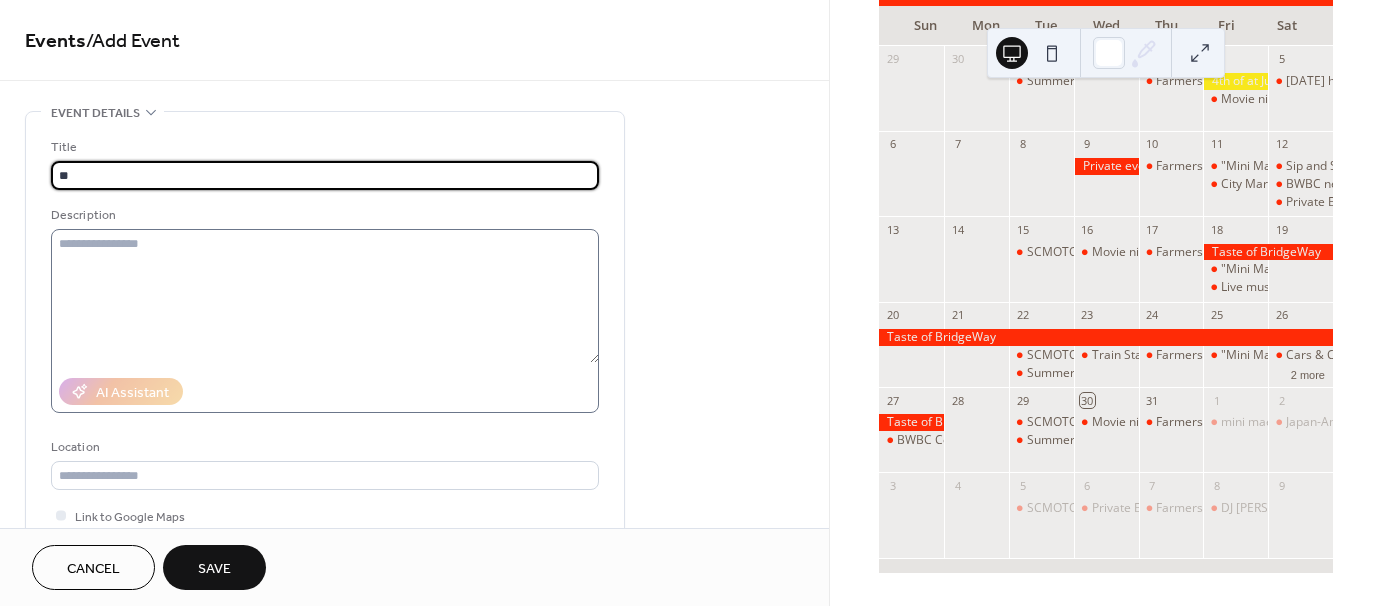 type on "*" 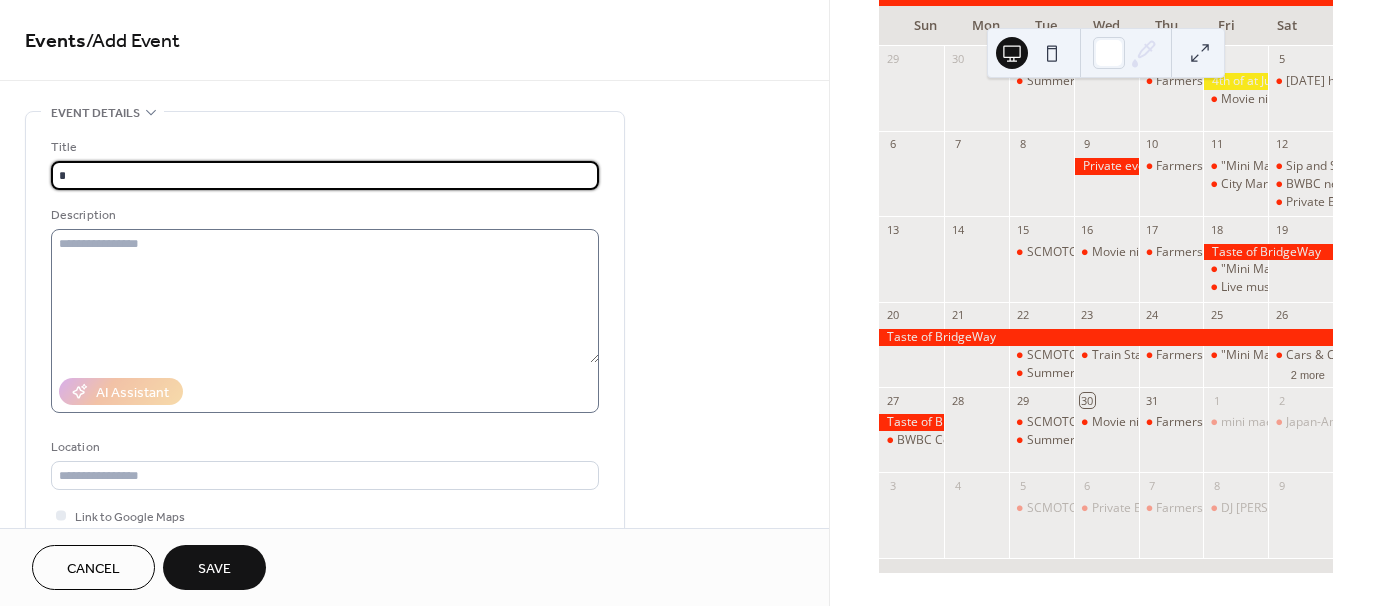 type 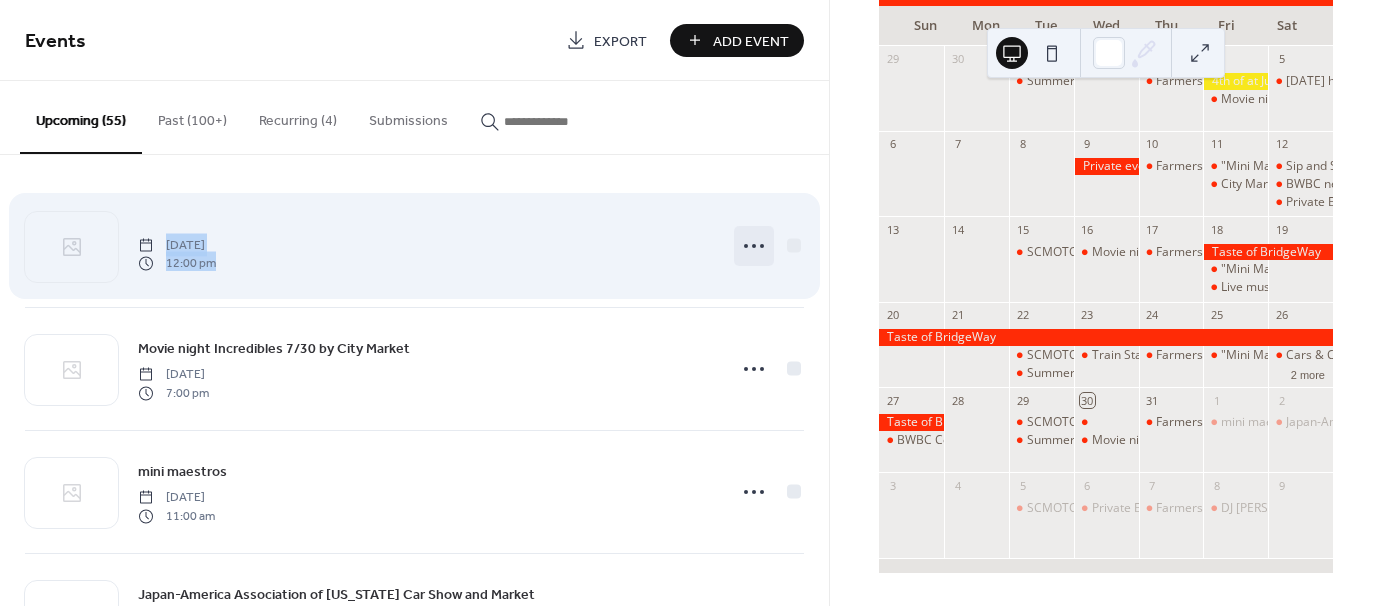 drag, startPoint x: 376, startPoint y: 231, endPoint x: 736, endPoint y: 247, distance: 360.35538 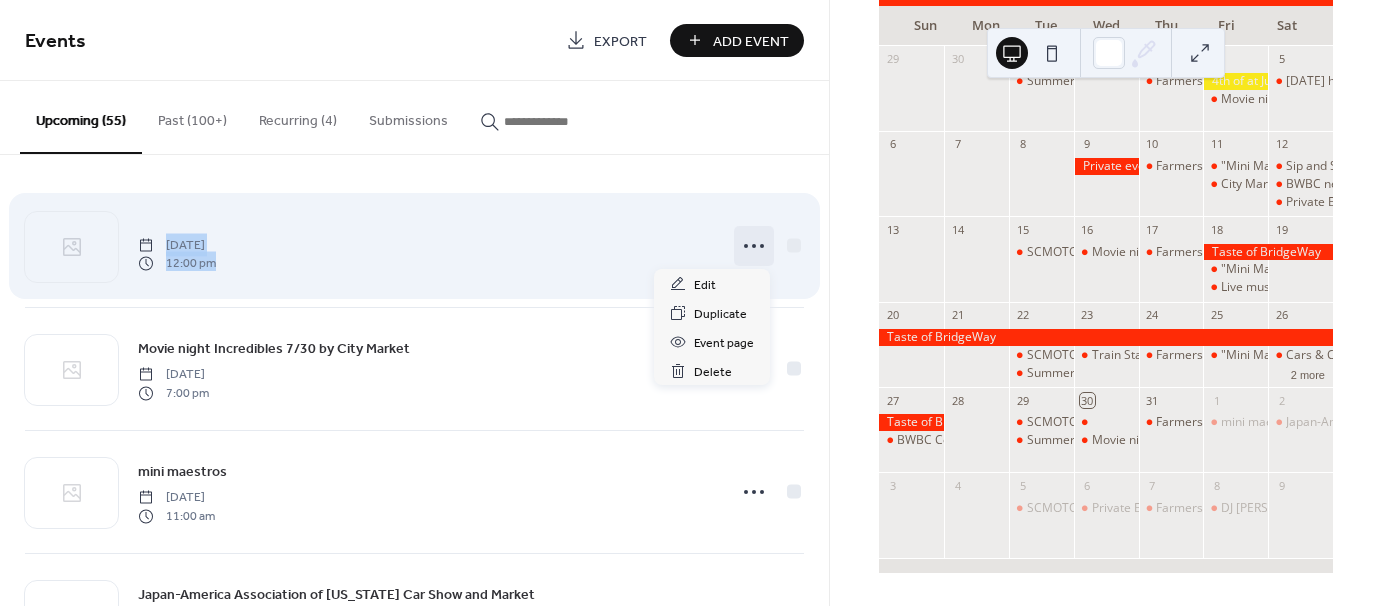 click 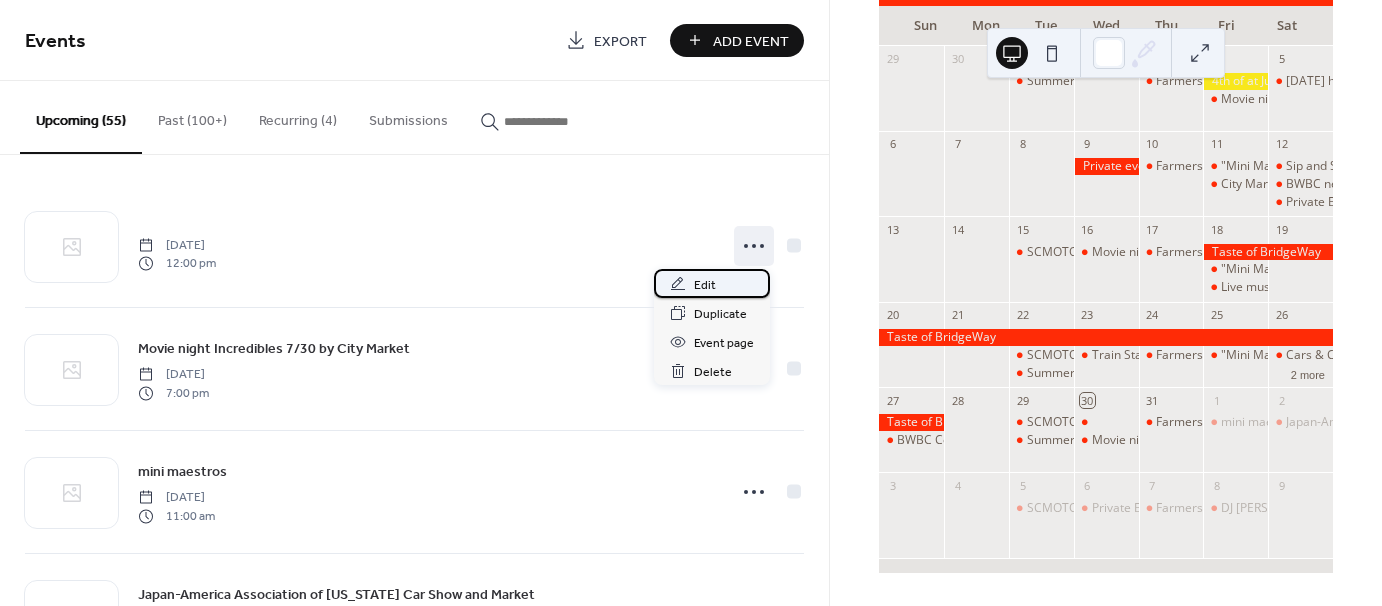 click 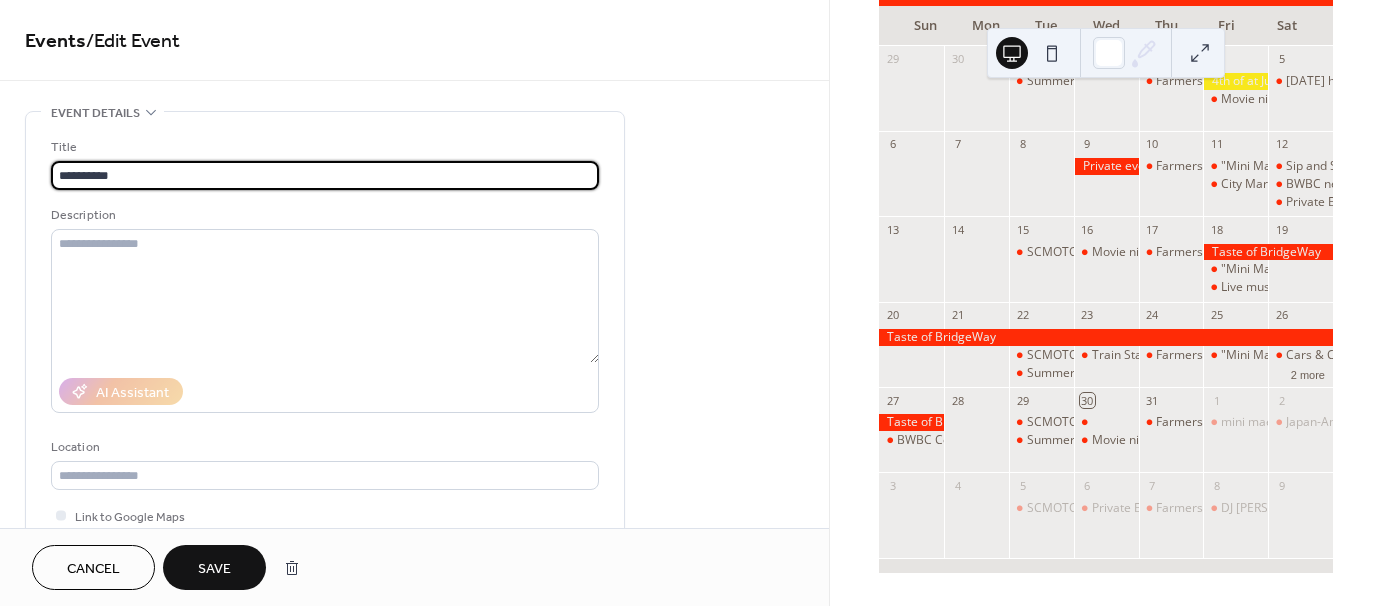 click on "**********" at bounding box center [325, 175] 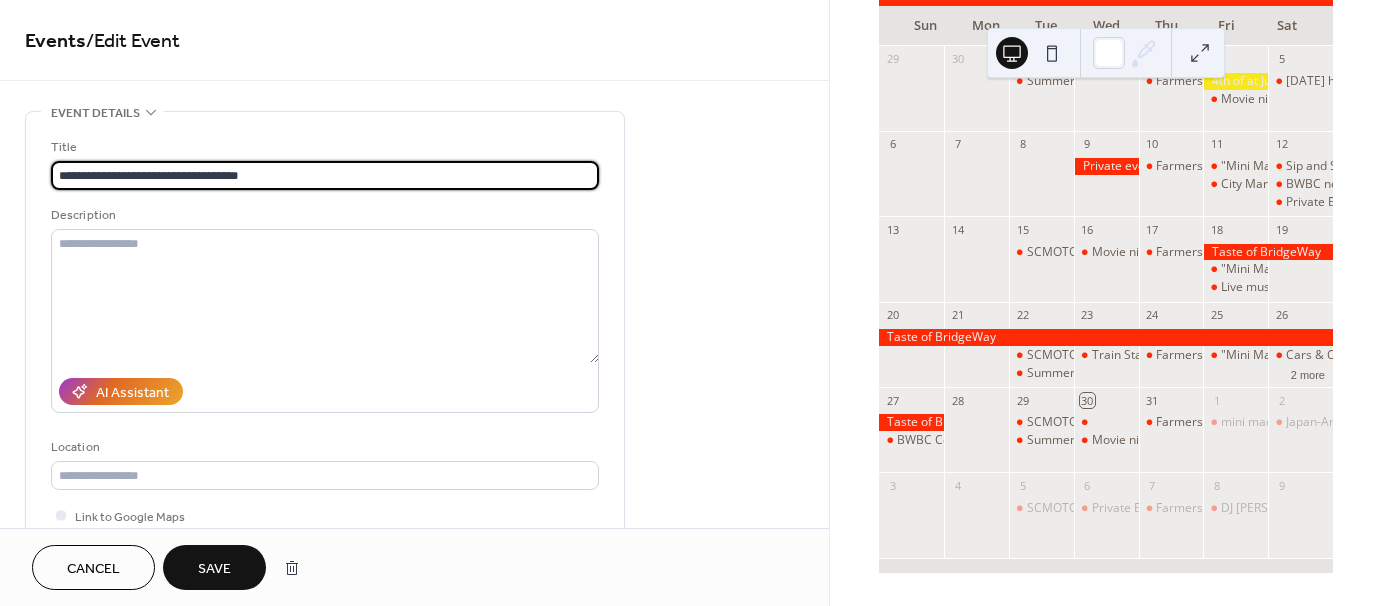 click on "**********" at bounding box center [325, 175] 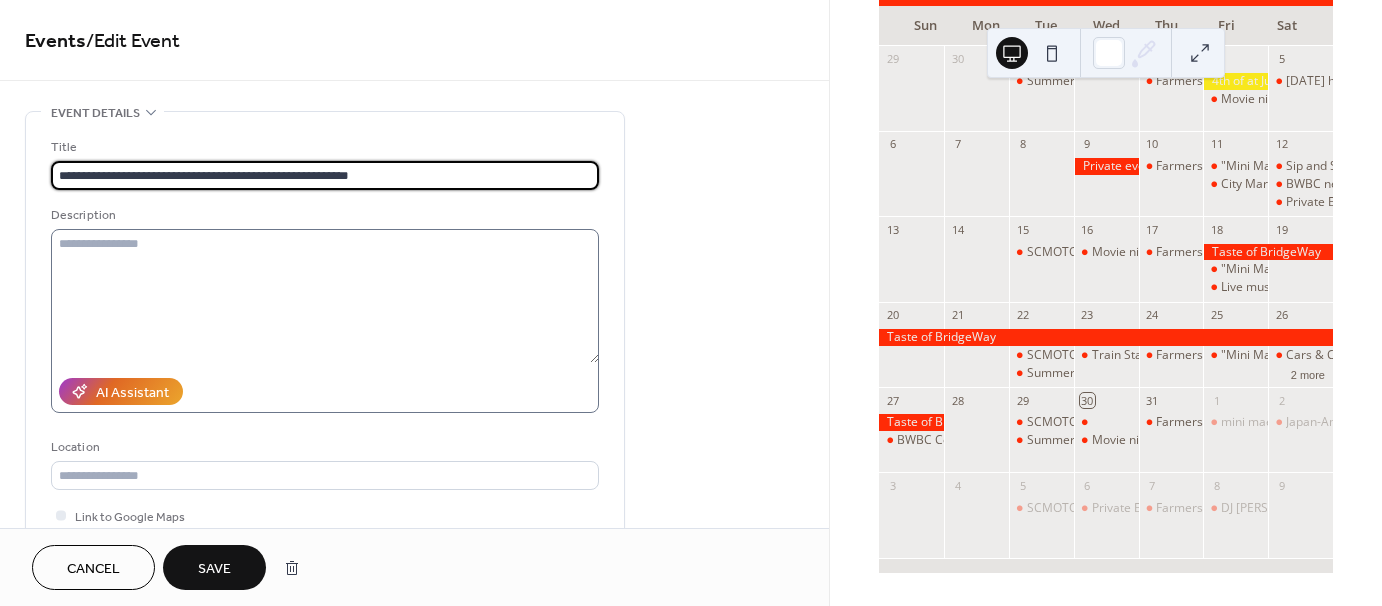 type on "**********" 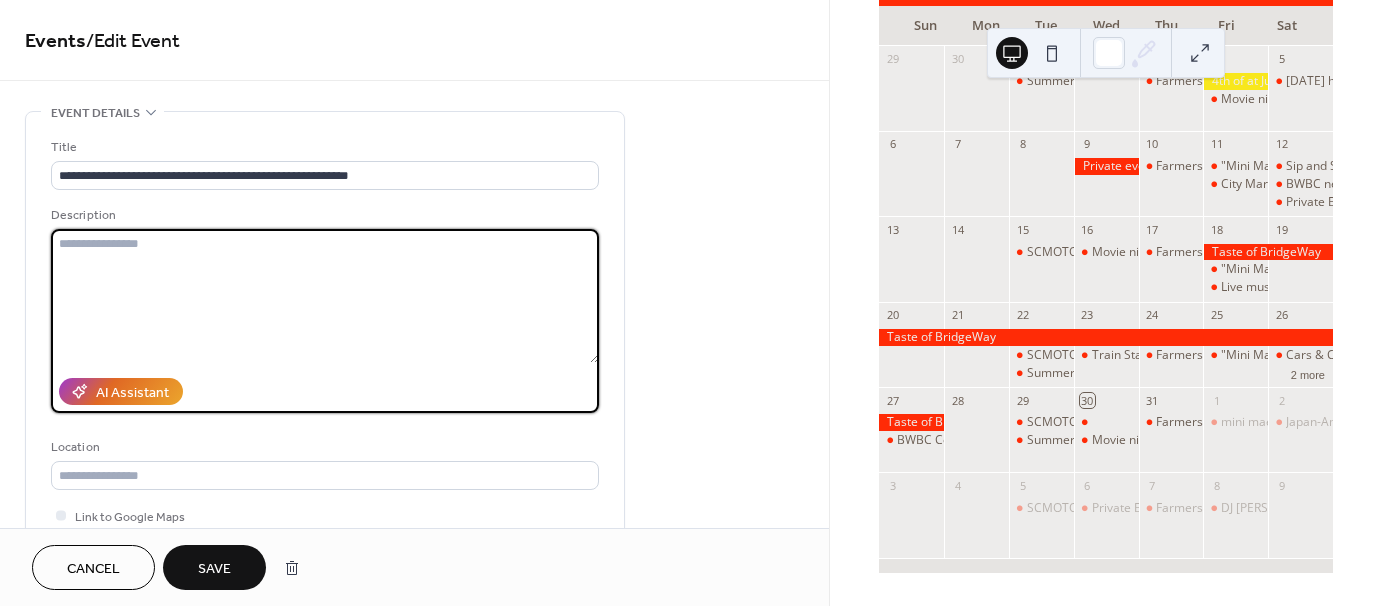 click at bounding box center [325, 296] 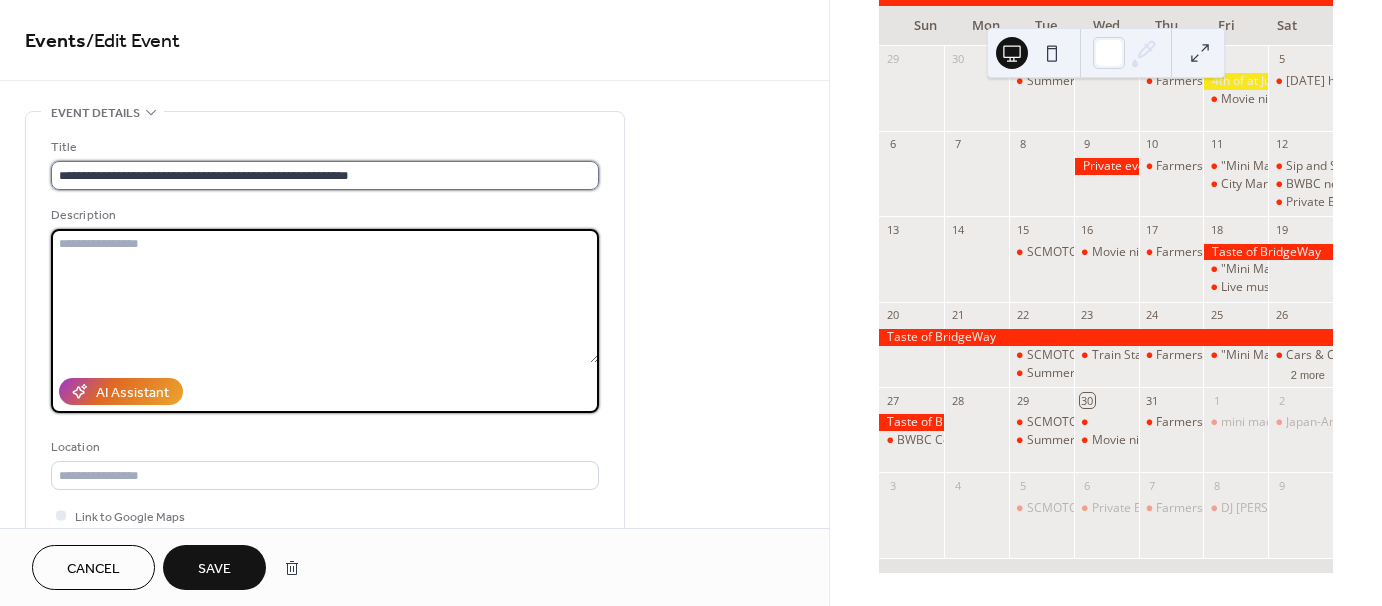 click on "**********" at bounding box center [325, 175] 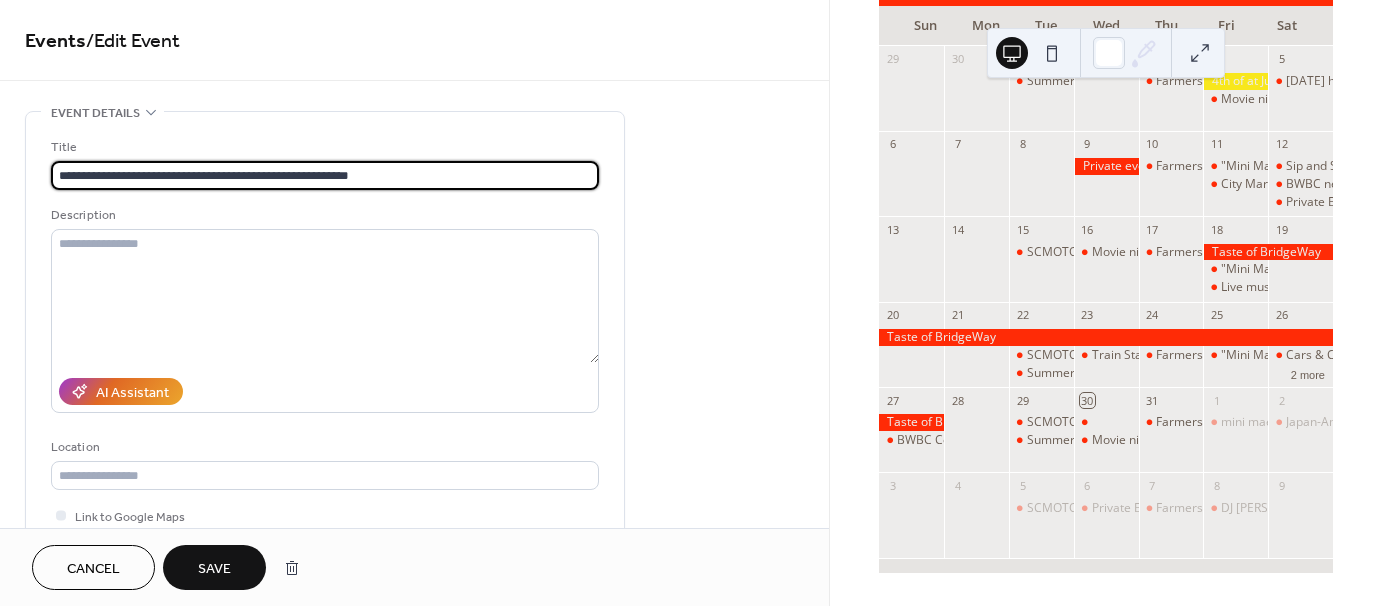 click on "**********" at bounding box center [325, 175] 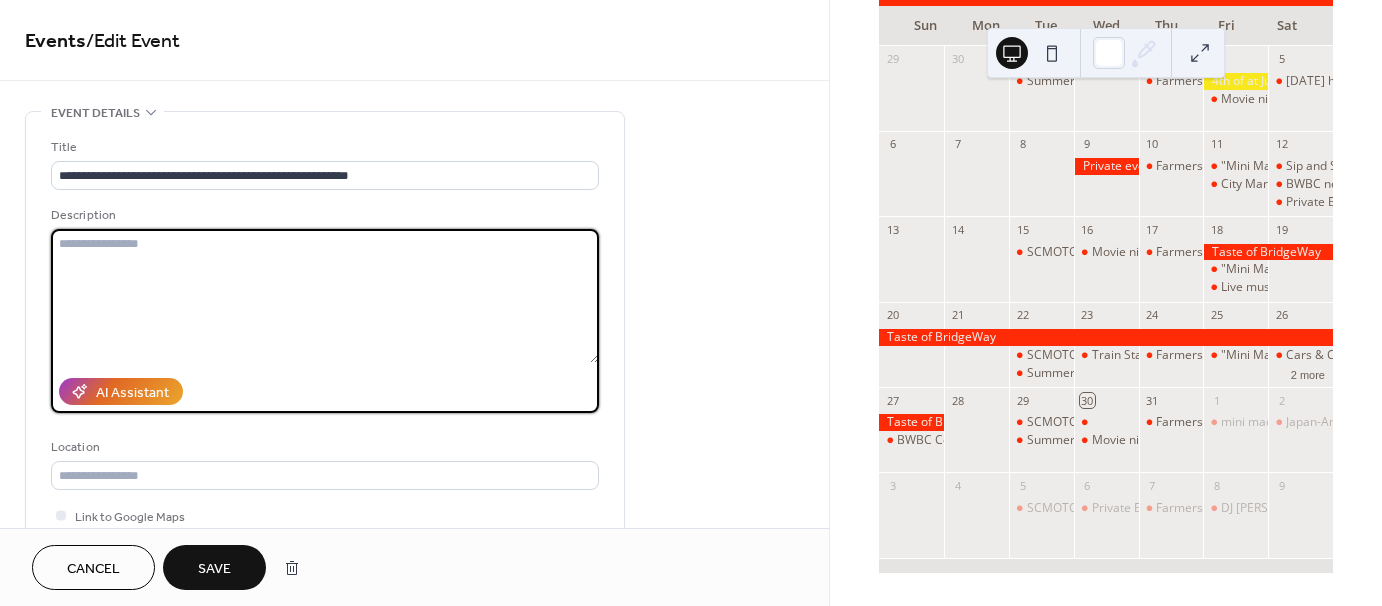 click at bounding box center [325, 296] 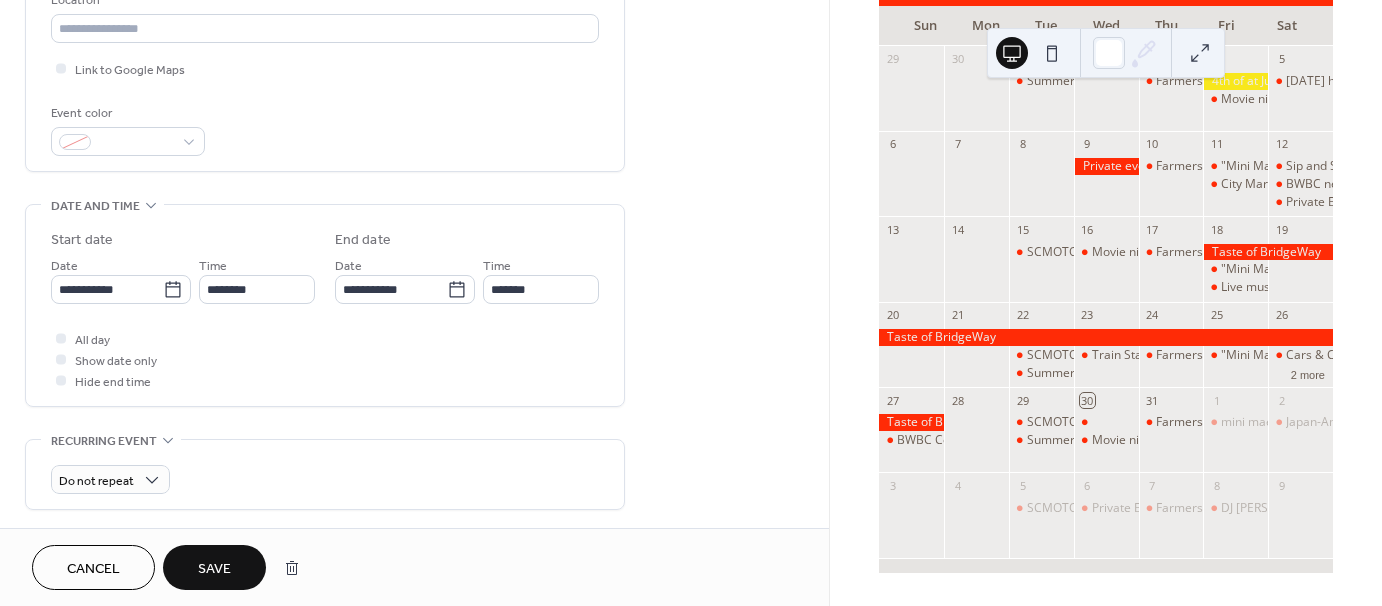 scroll, scrollTop: 446, scrollLeft: 0, axis: vertical 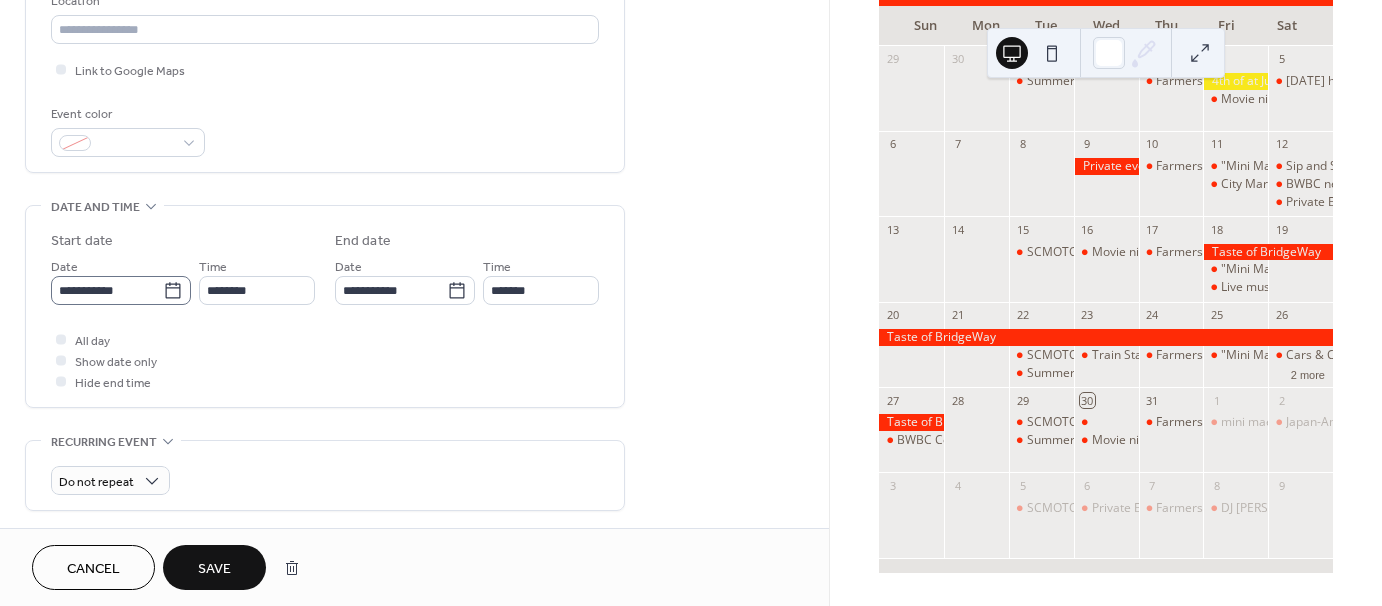type on "**********" 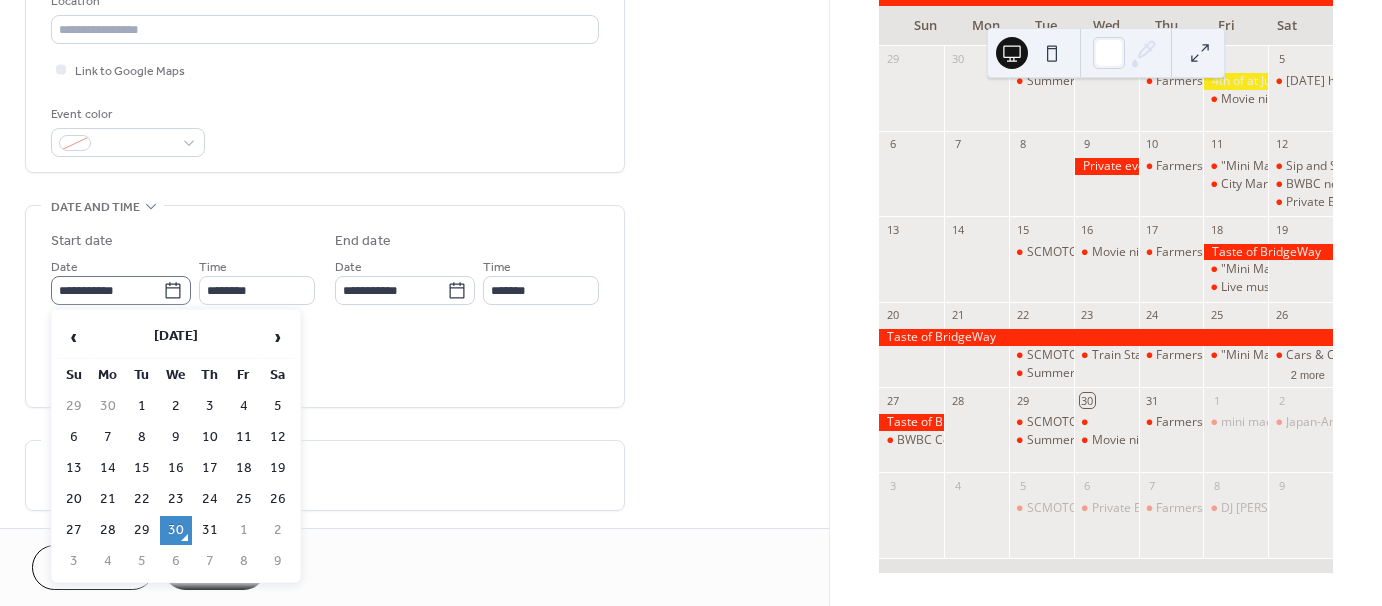 click 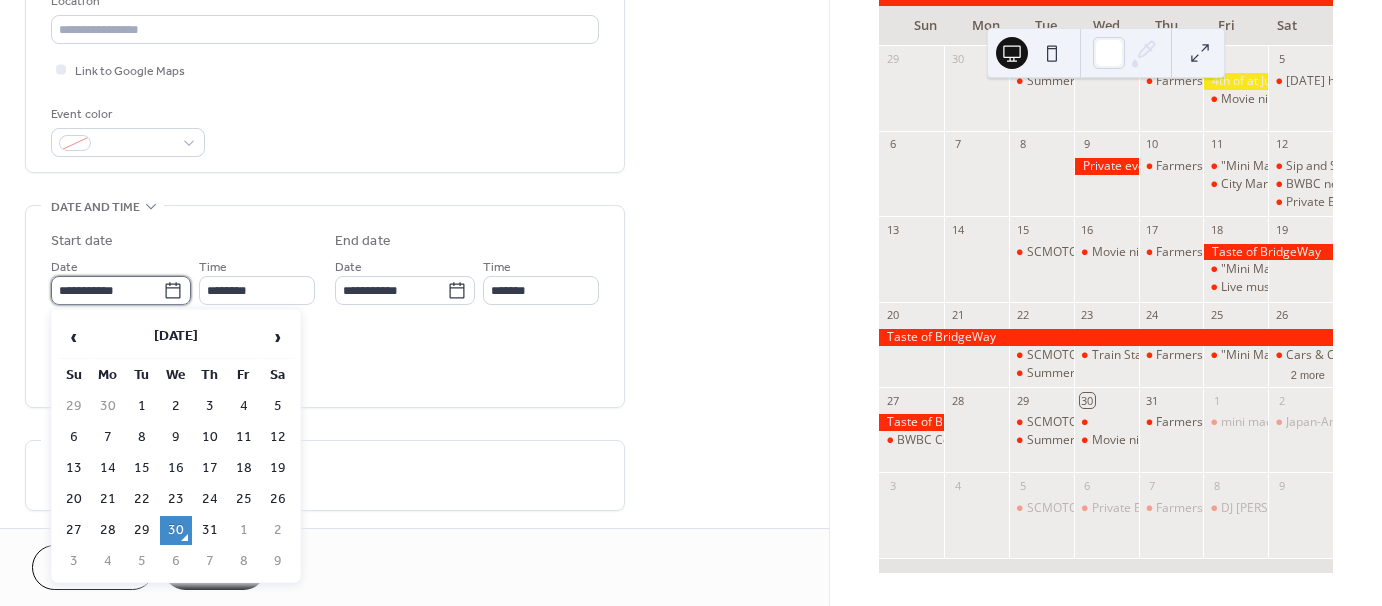 click on "**********" at bounding box center [107, 290] 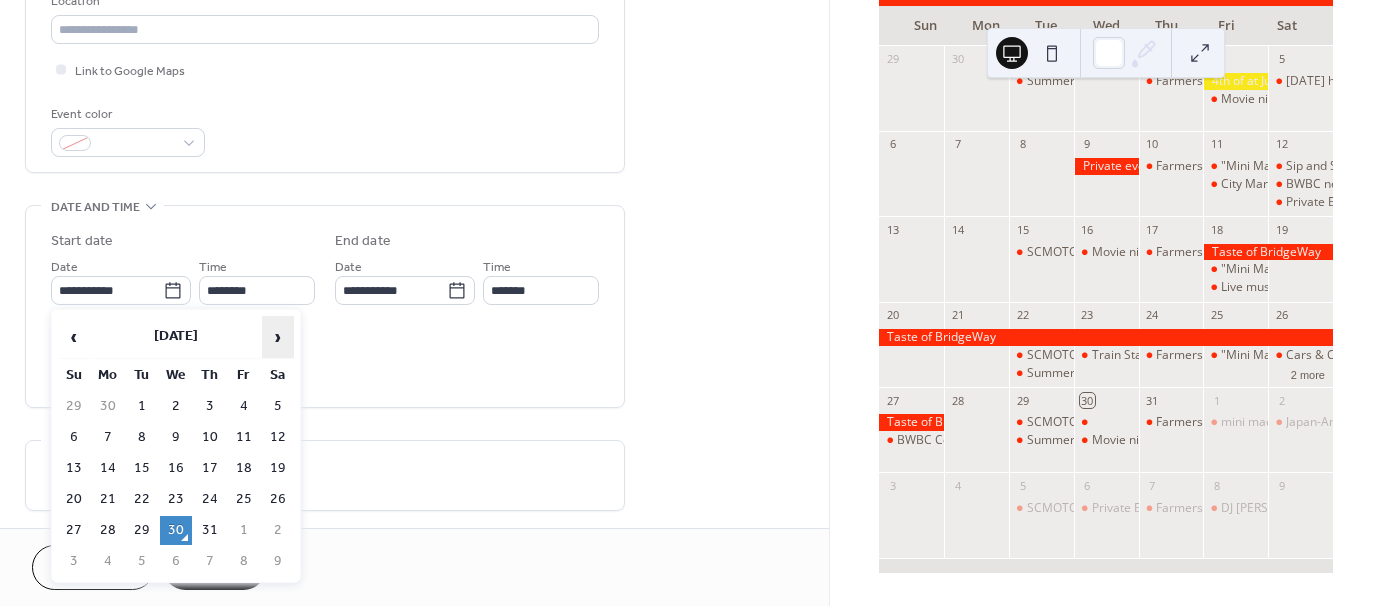 click on "›" at bounding box center (278, 337) 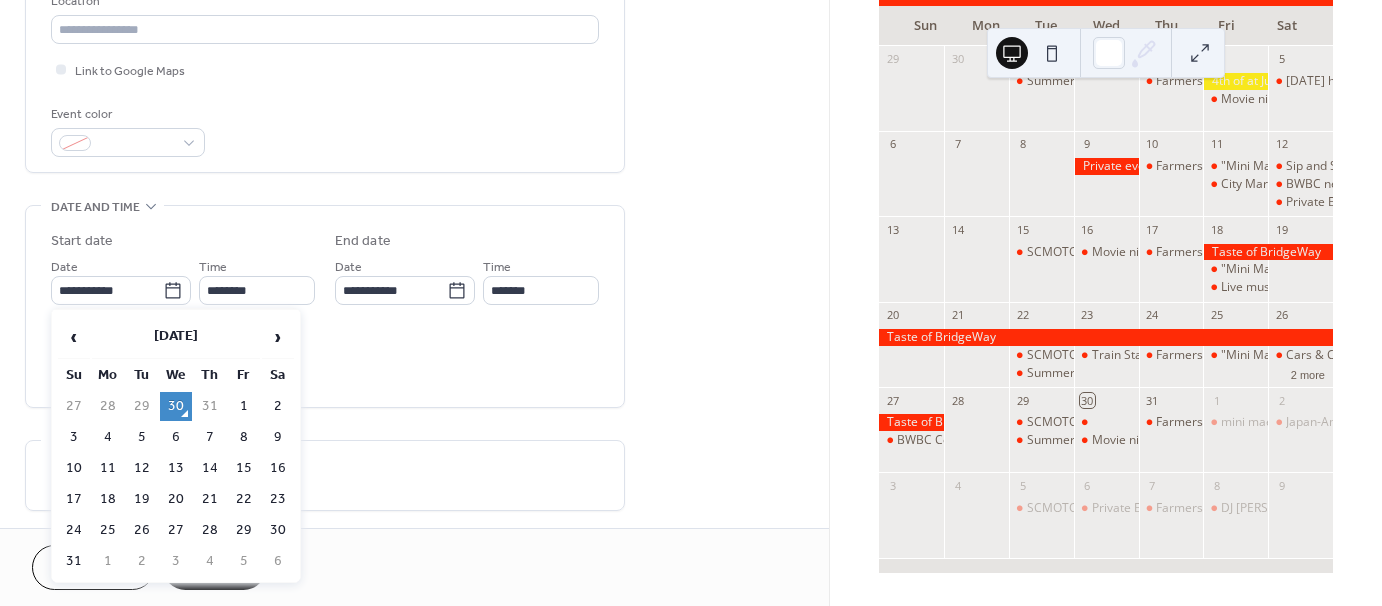 click on "‹ [DATE] › Su Mo Tu We Th Fr Sa 27 28 29 30 31 1 2 3 4 5 6 7 8 9 10 11 12 13 14 15 16 17 18 19 20 21 22 23 24 25 26 27 28 29 30 31 1 2 3 4 5 6" at bounding box center (176, 446) 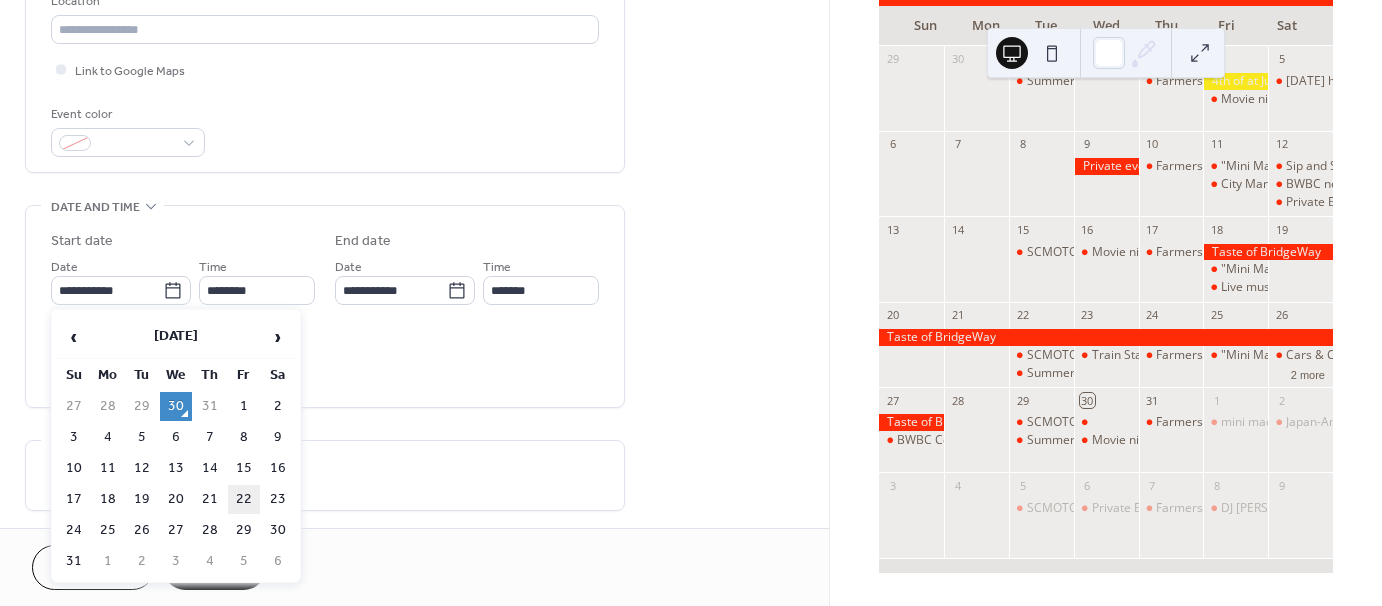 click on "22" at bounding box center [244, 499] 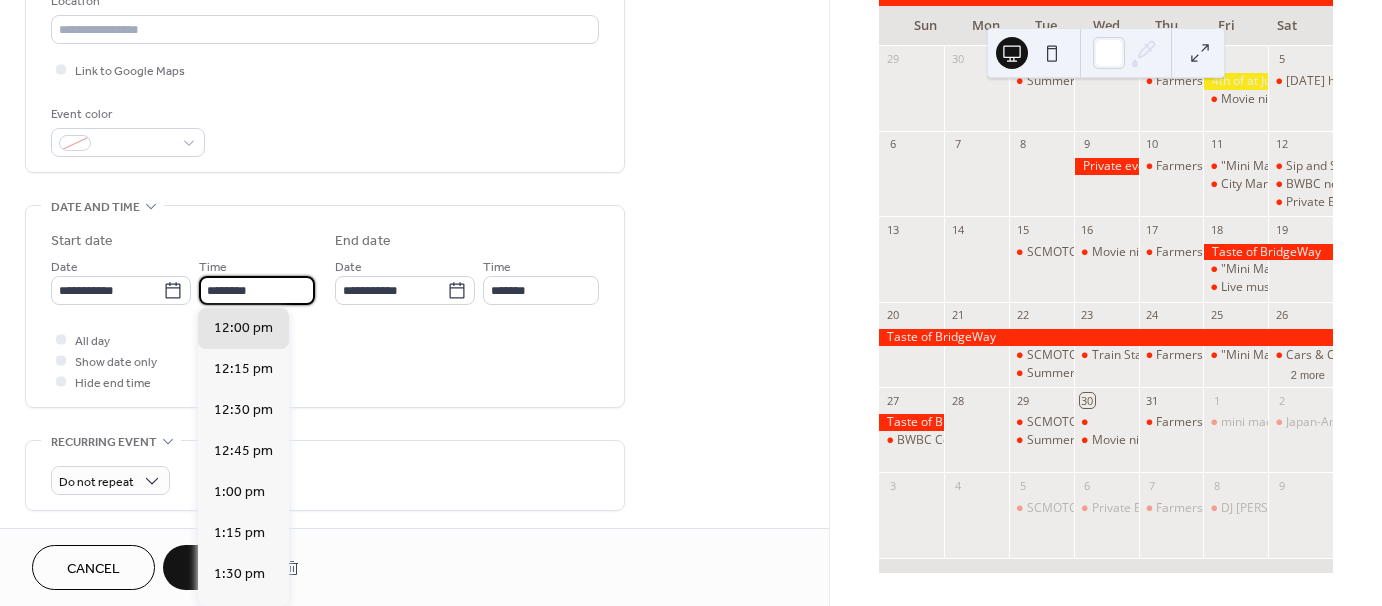 click on "********" at bounding box center [257, 290] 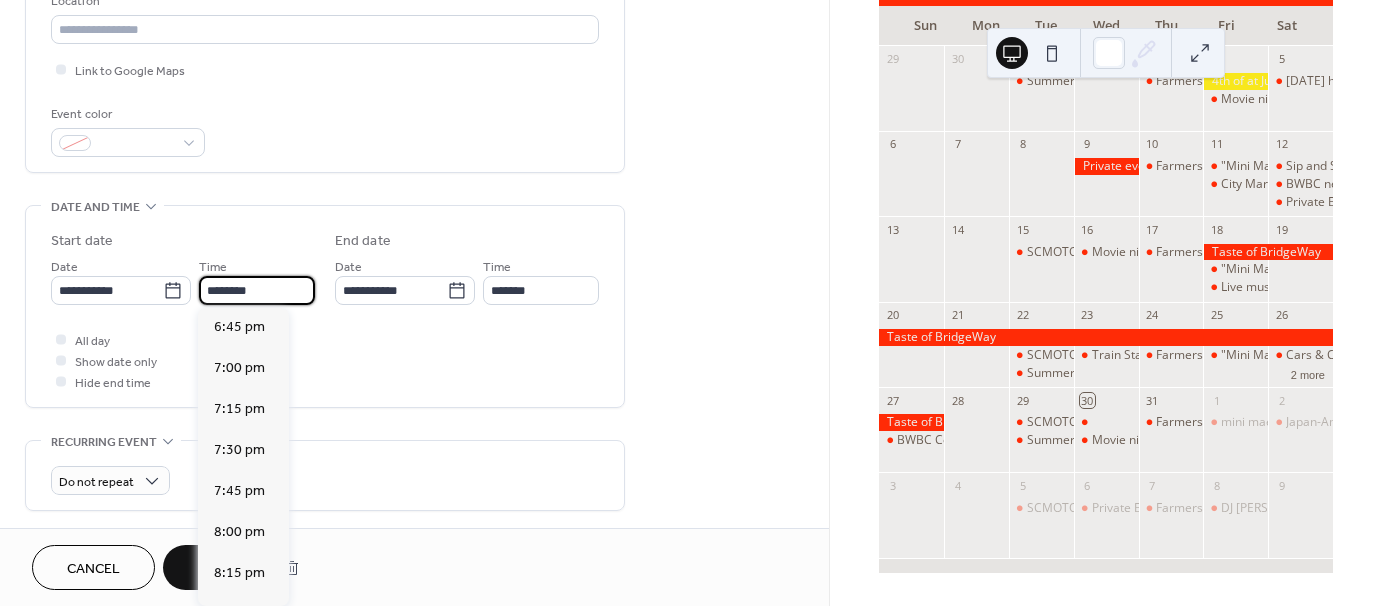 scroll, scrollTop: 3075, scrollLeft: 0, axis: vertical 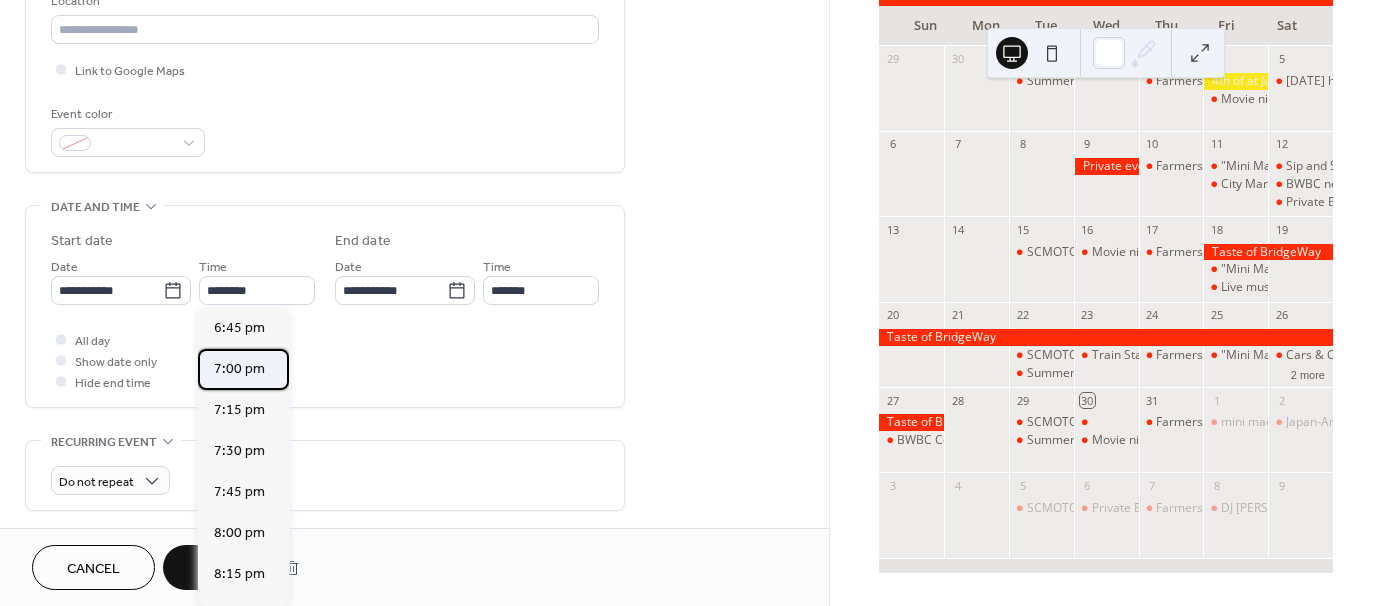 click on "7:00 pm" at bounding box center [239, 368] 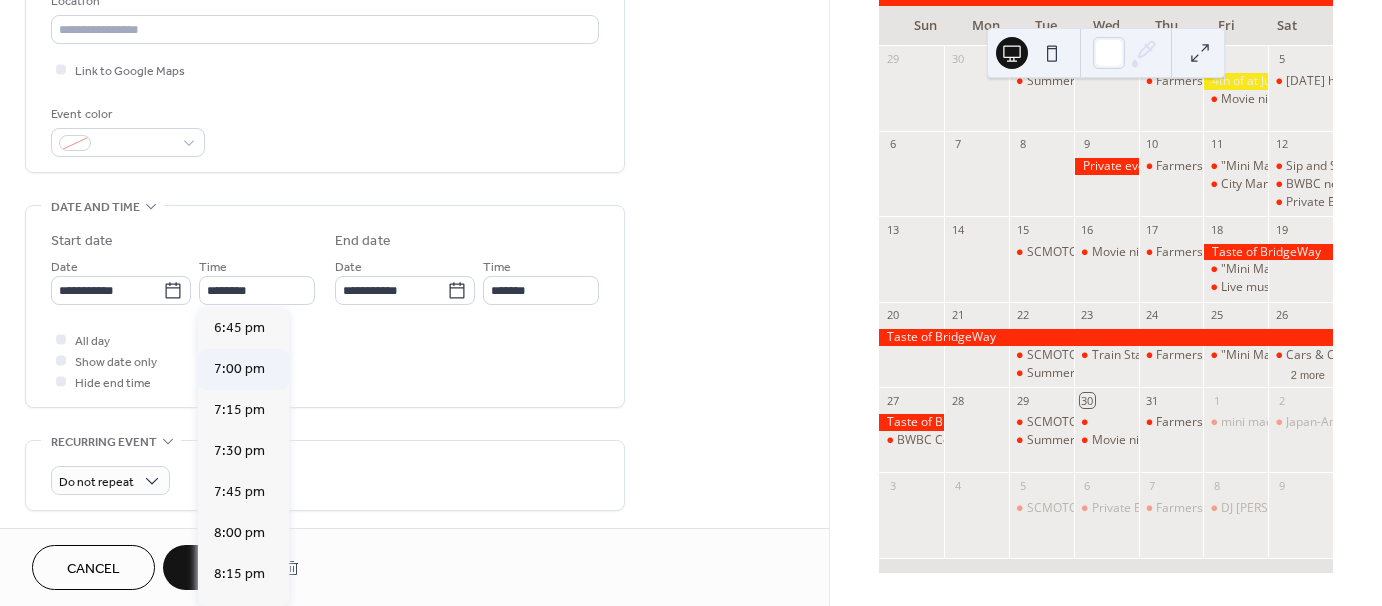 type on "*******" 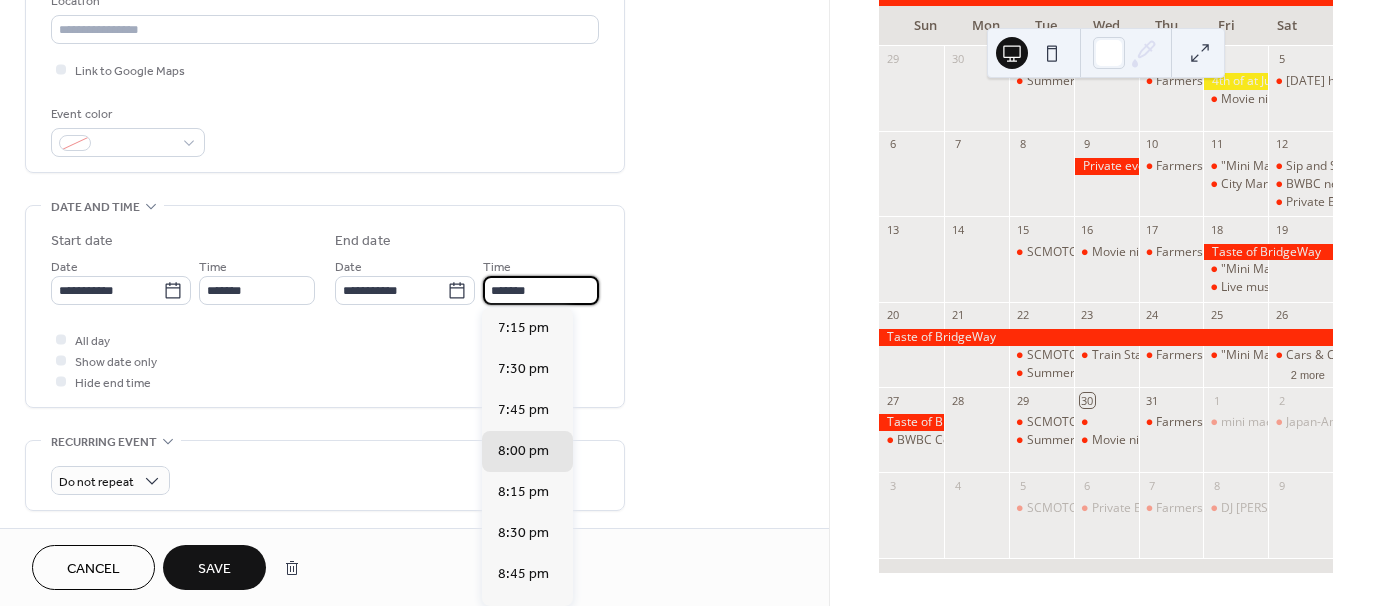 click on "*******" at bounding box center [541, 290] 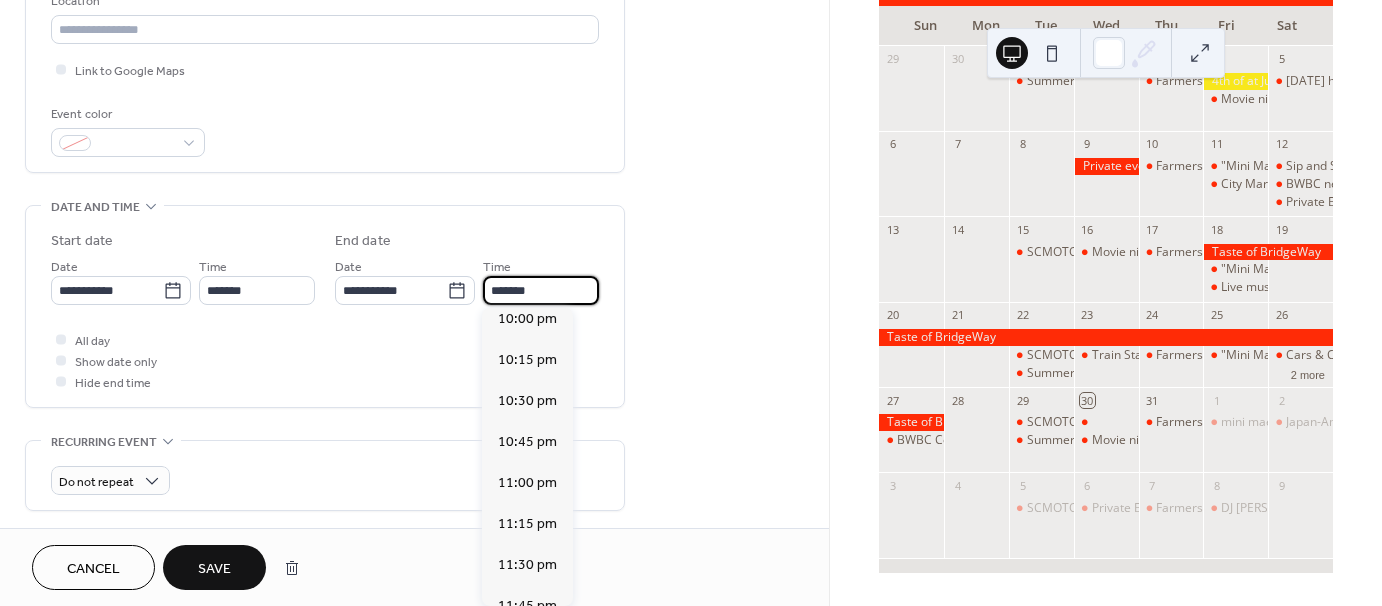 scroll, scrollTop: 458, scrollLeft: 0, axis: vertical 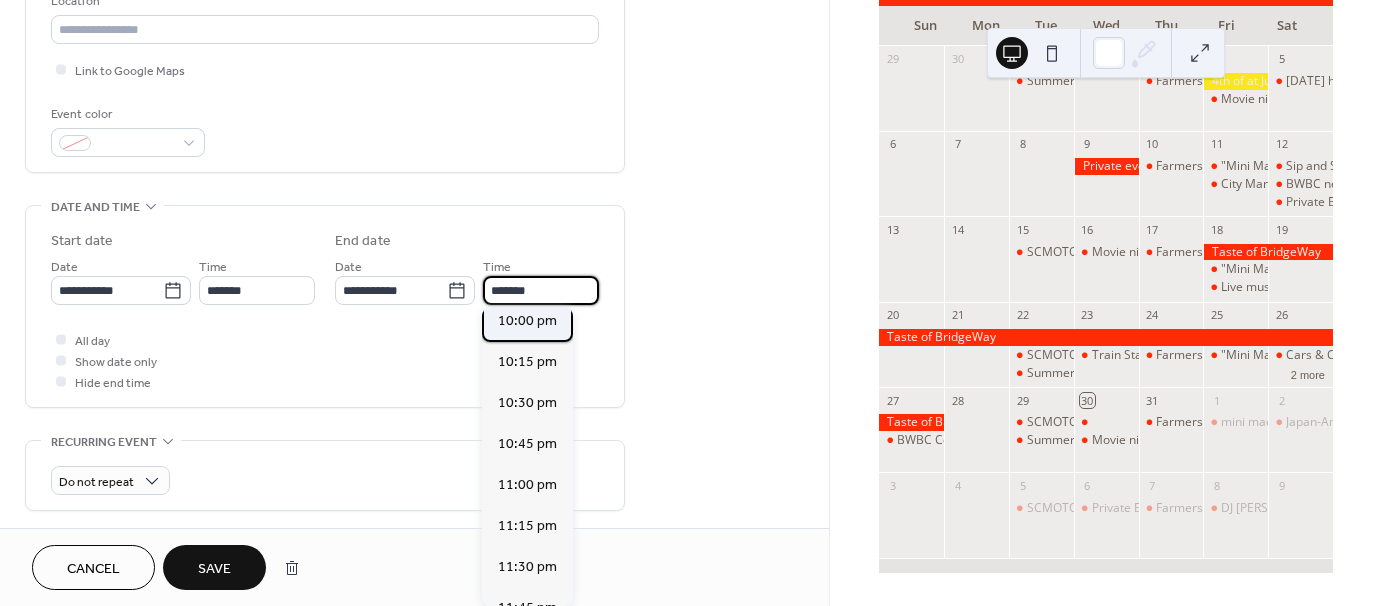 click on "10:00 pm" at bounding box center [527, 321] 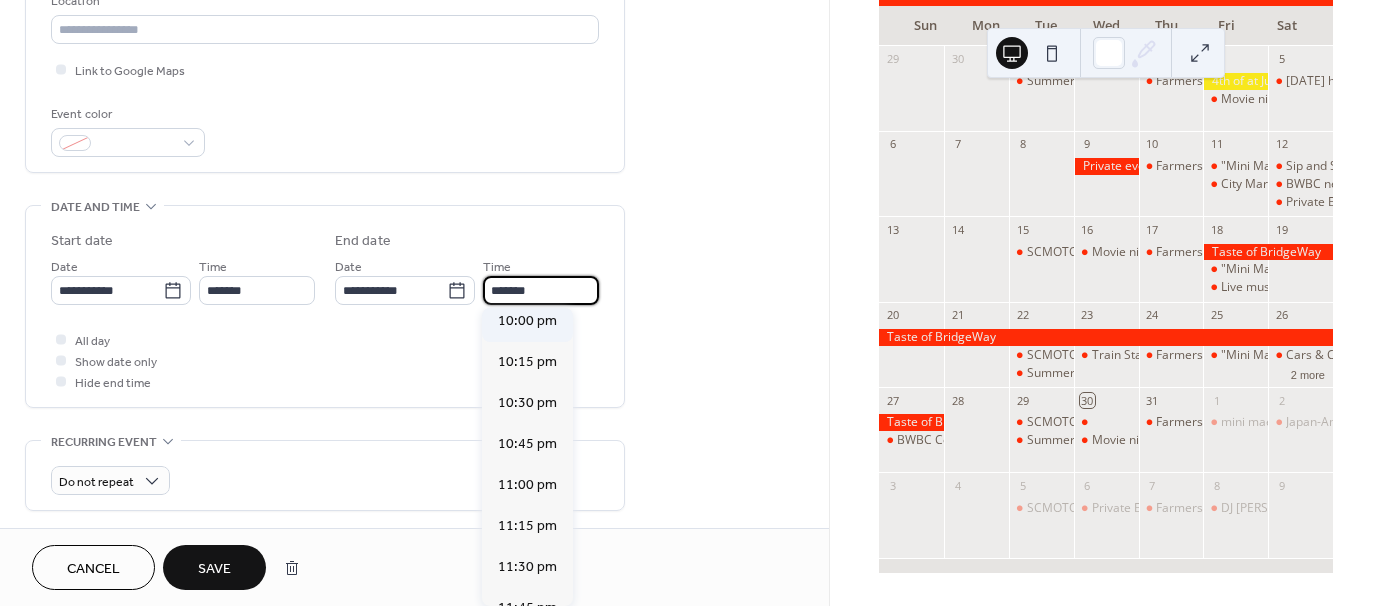 type on "********" 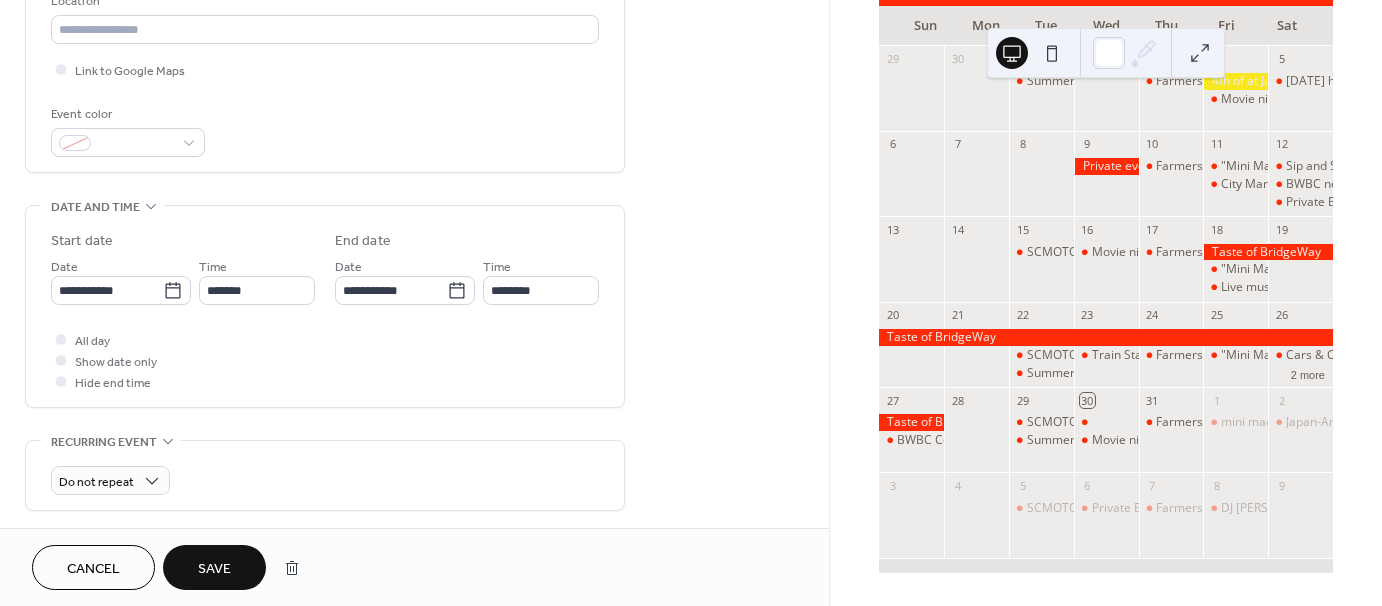 click on "All day Show date only Hide end time" at bounding box center (325, 360) 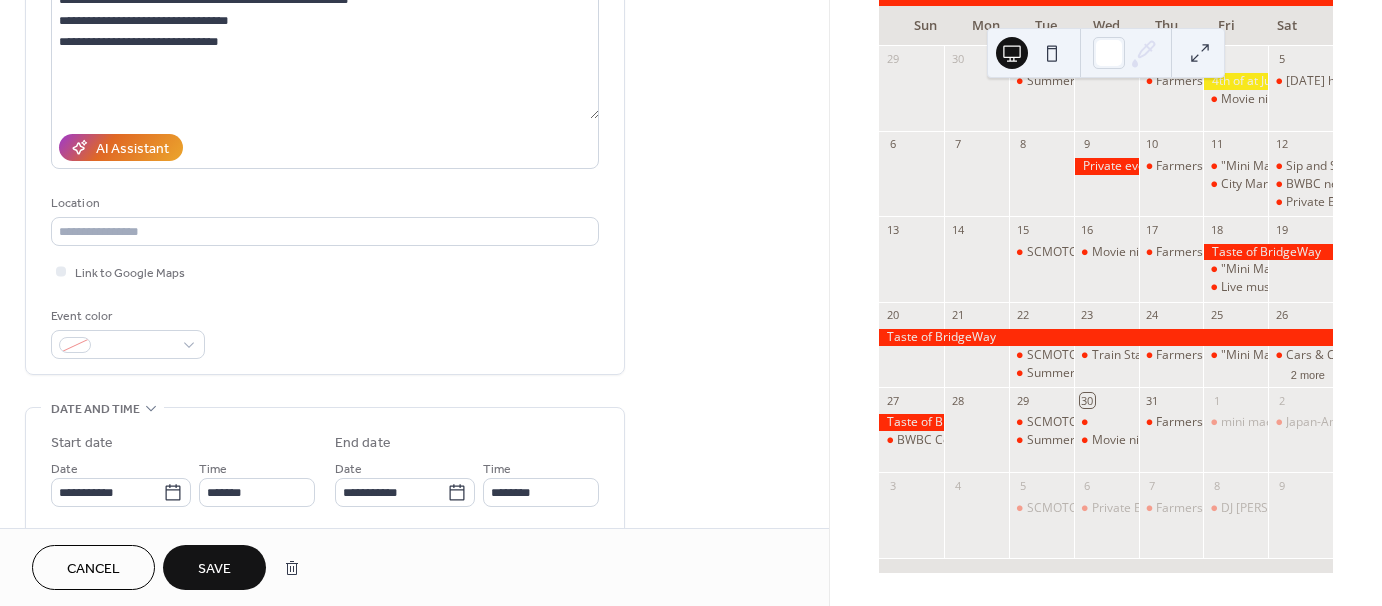 scroll, scrollTop: 0, scrollLeft: 0, axis: both 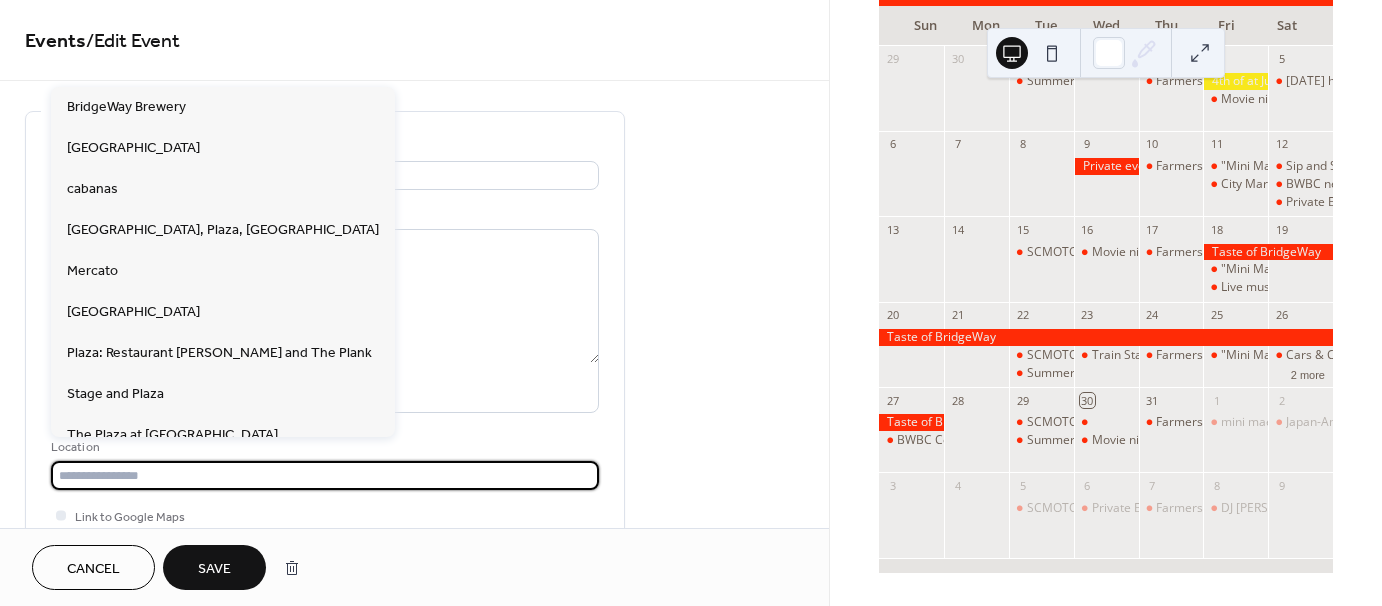 click at bounding box center (325, 475) 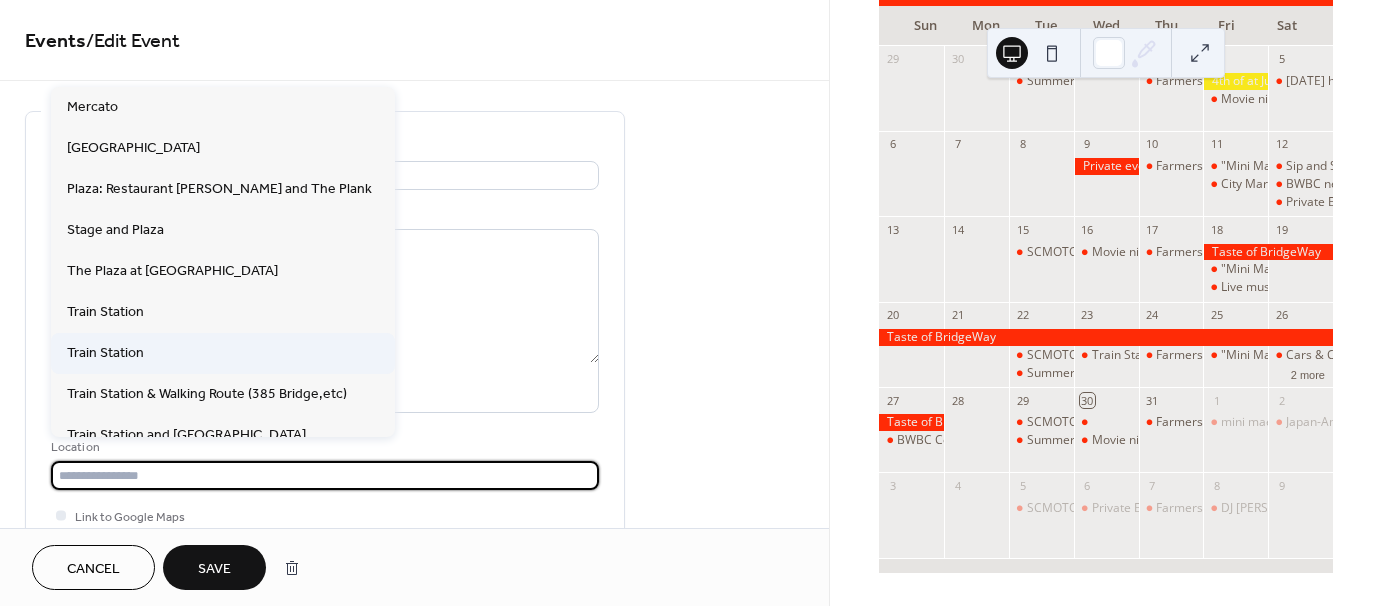 scroll, scrollTop: 144, scrollLeft: 0, axis: vertical 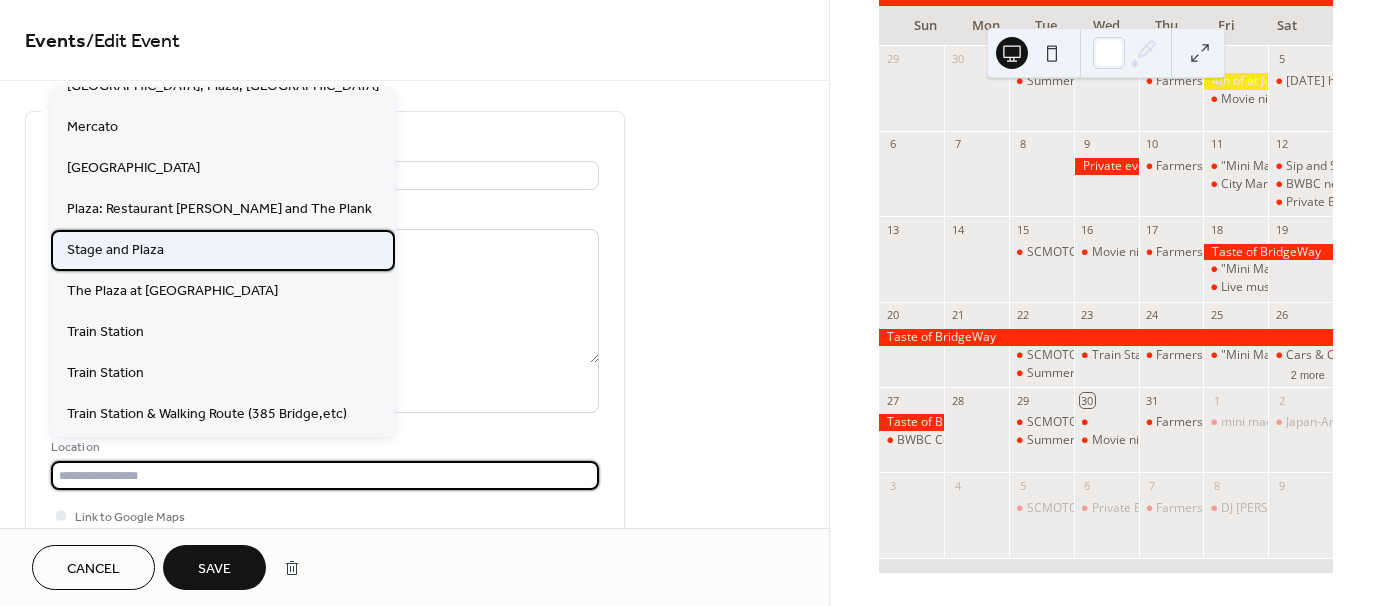 click on "Stage and Plaza" at bounding box center [115, 249] 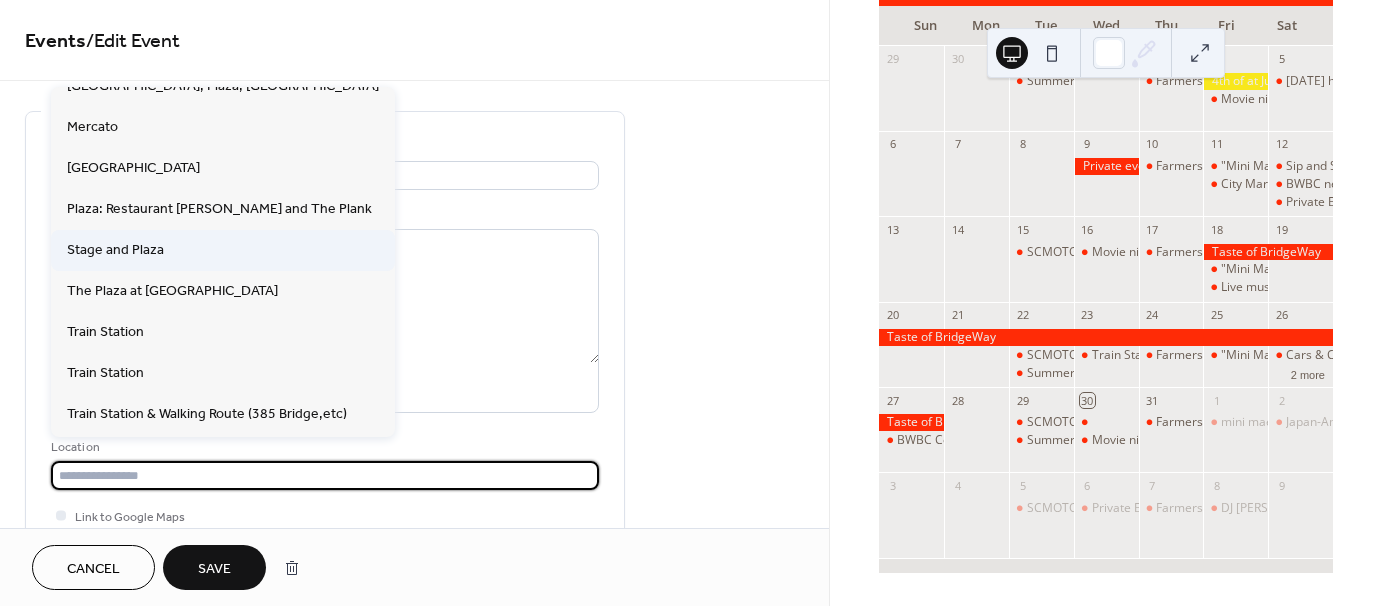 type on "**********" 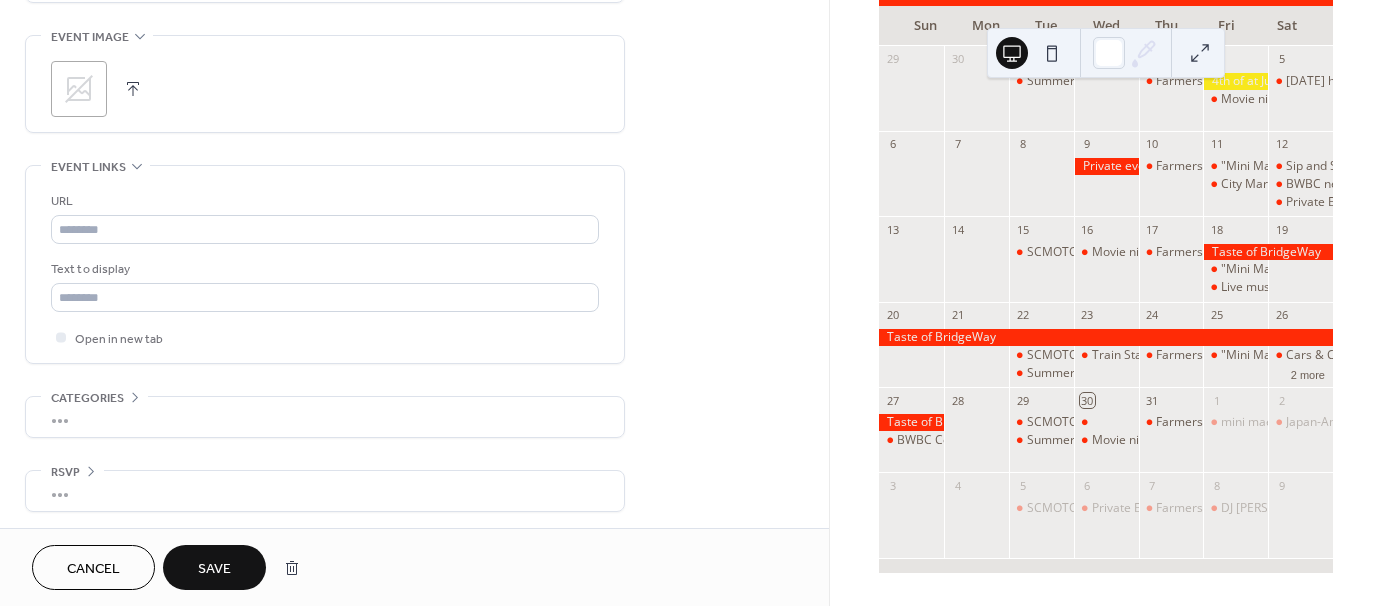 scroll, scrollTop: 0, scrollLeft: 0, axis: both 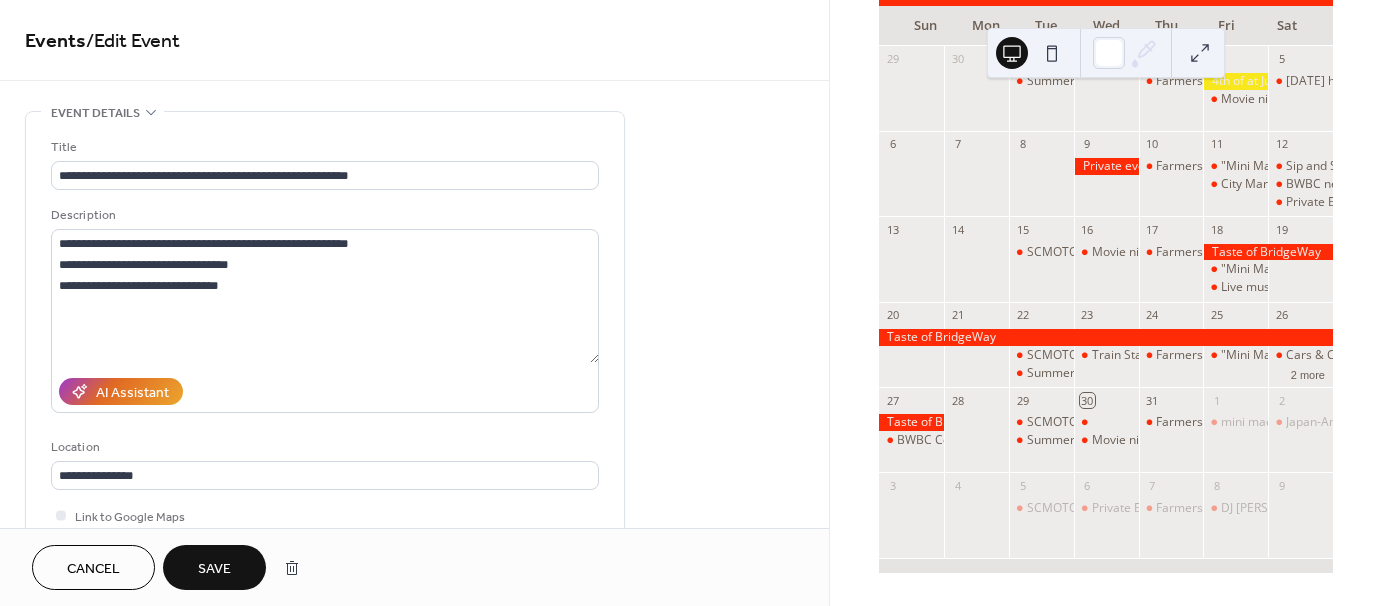click on "Save" at bounding box center [214, 569] 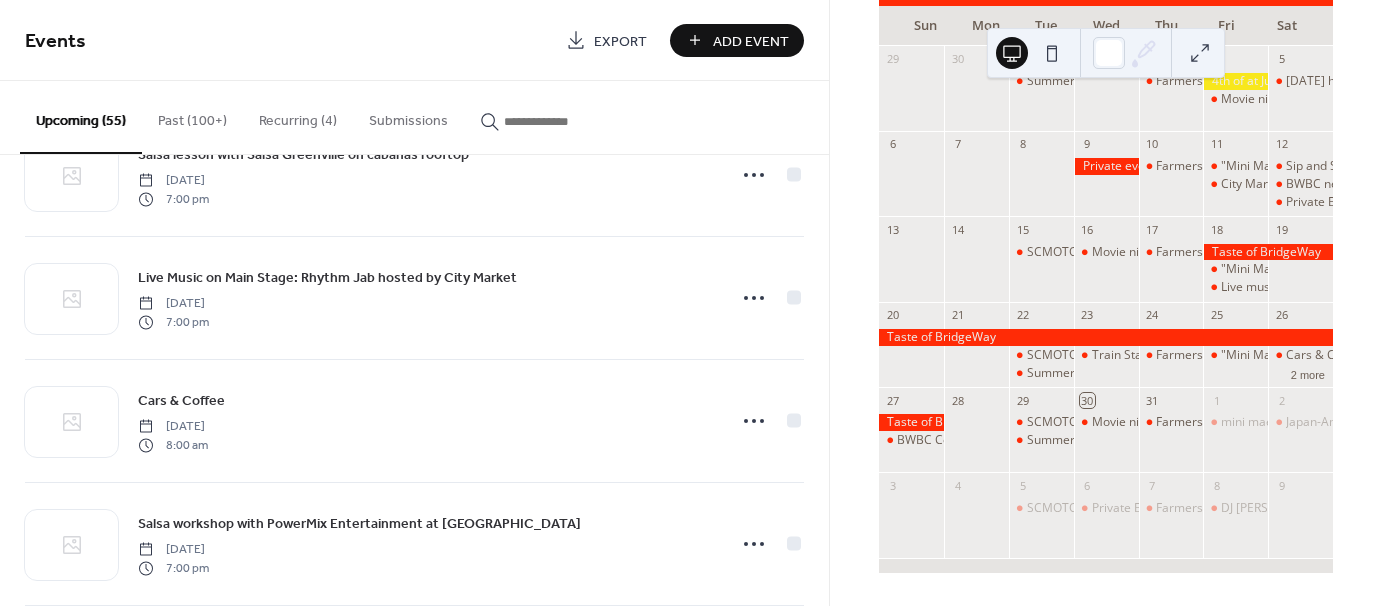 scroll, scrollTop: 935, scrollLeft: 0, axis: vertical 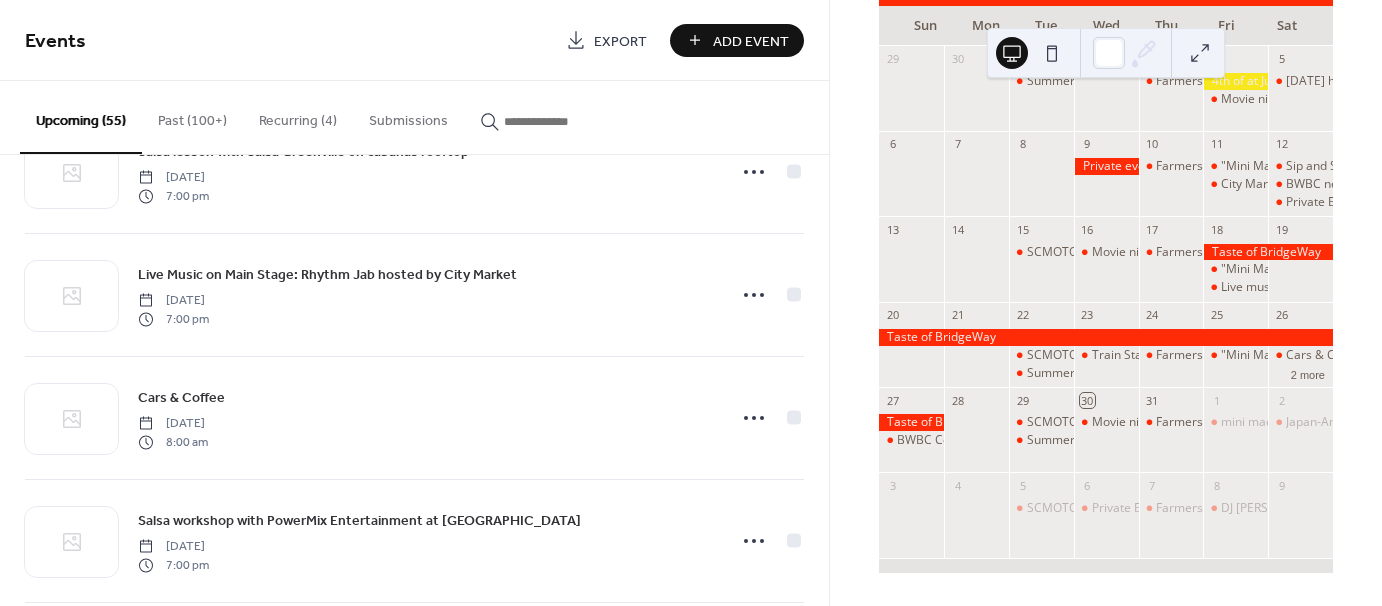 click on "Add Event" at bounding box center (751, 41) 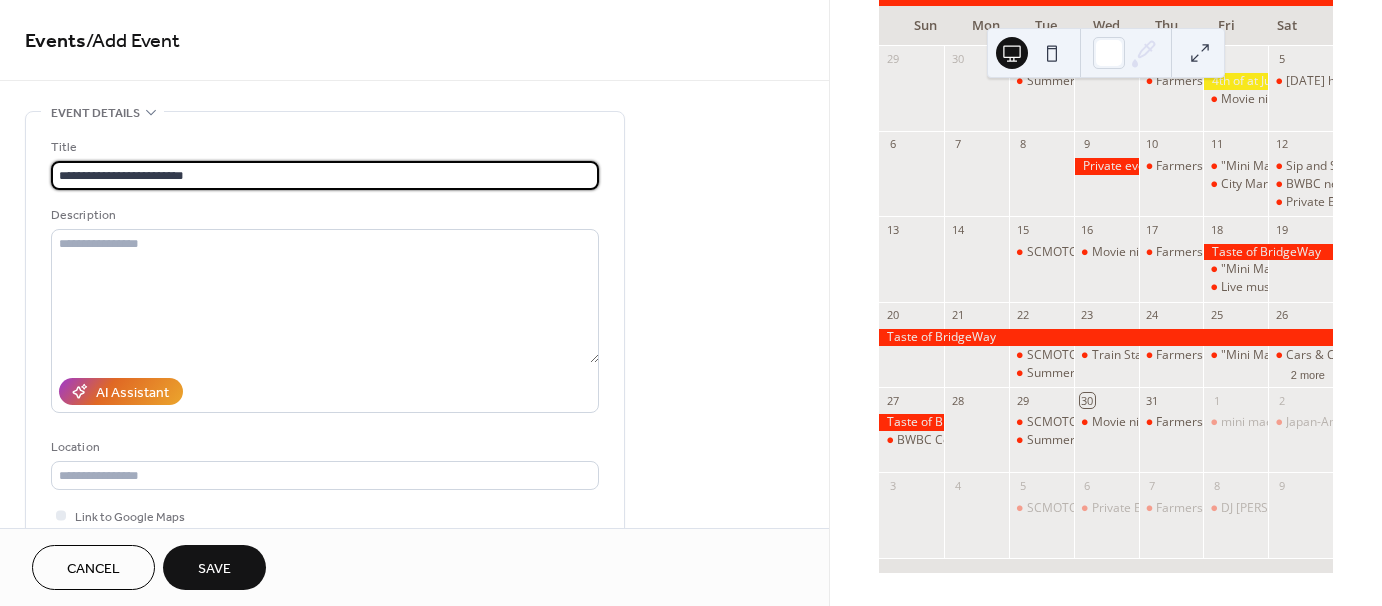 click on "**********" at bounding box center [325, 175] 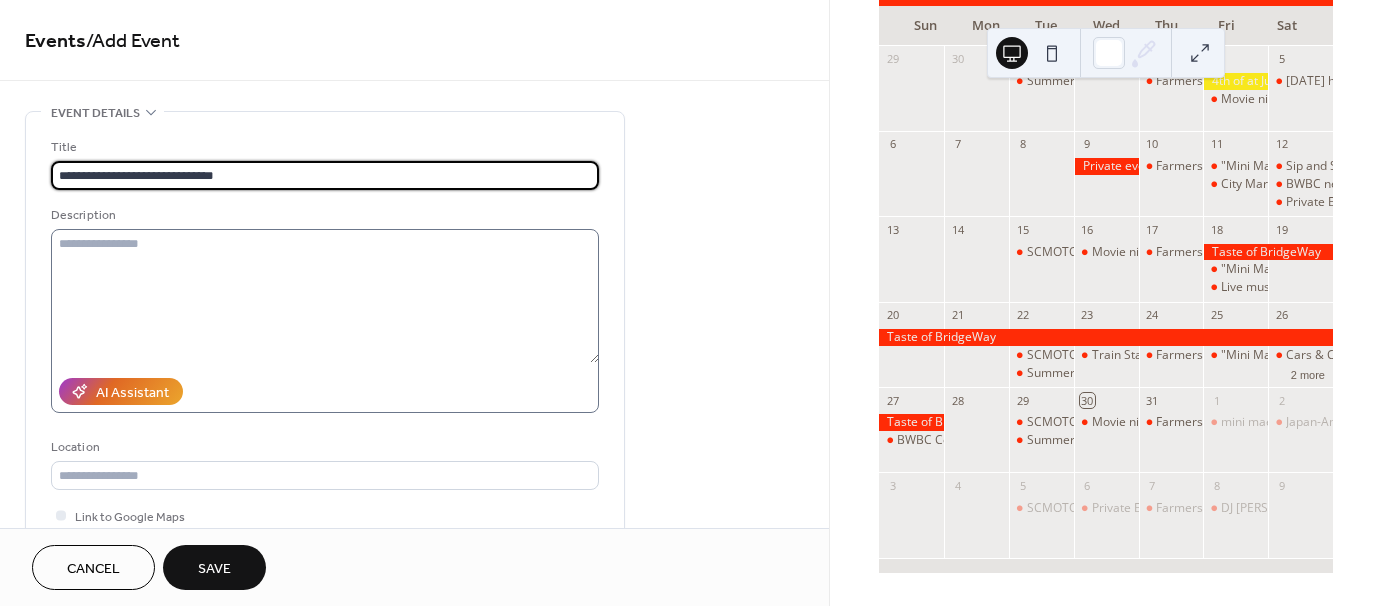 type on "**********" 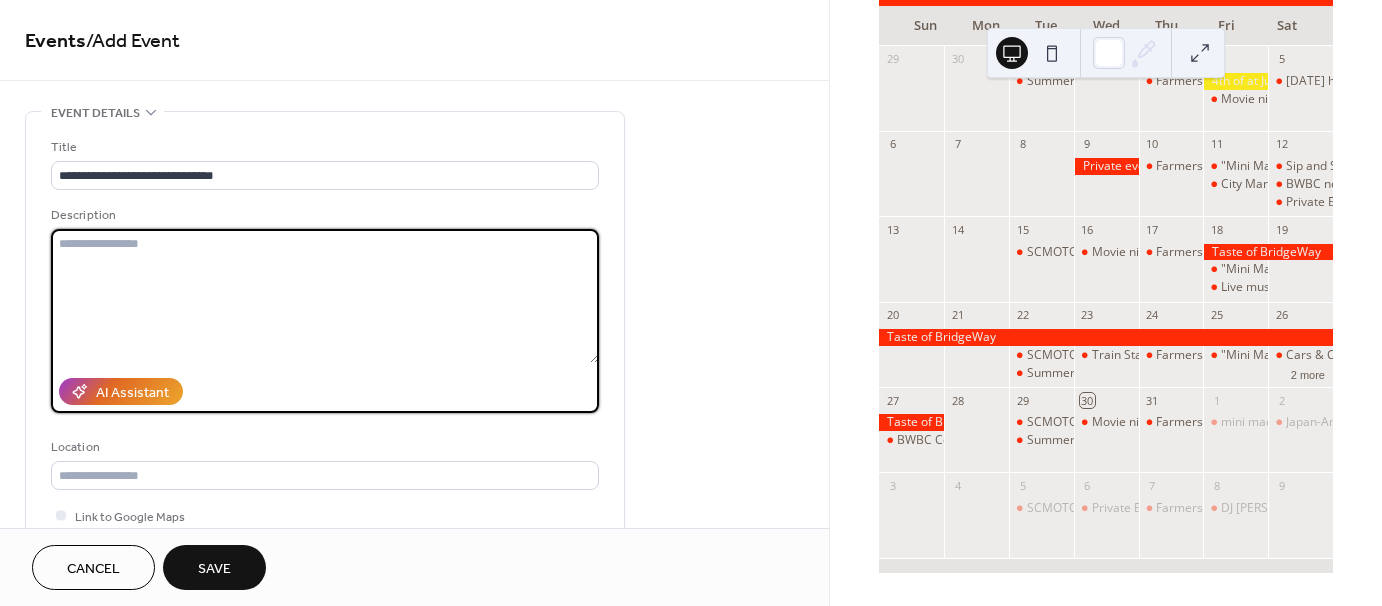 click at bounding box center (325, 296) 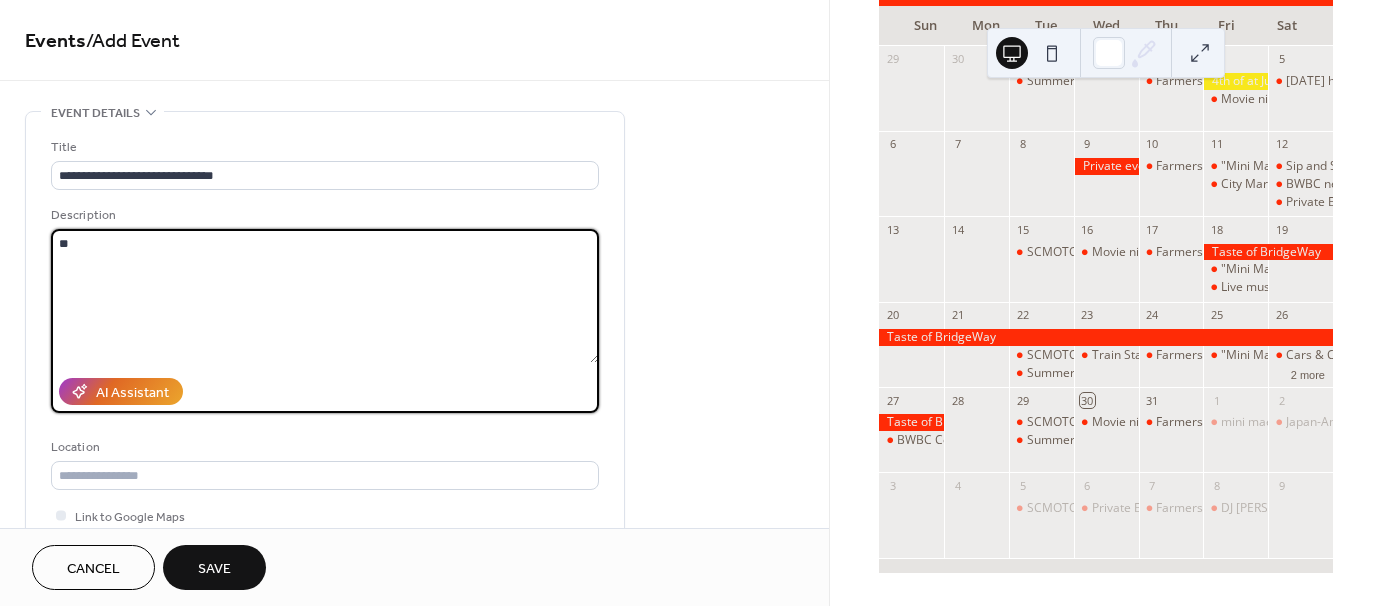type on "*" 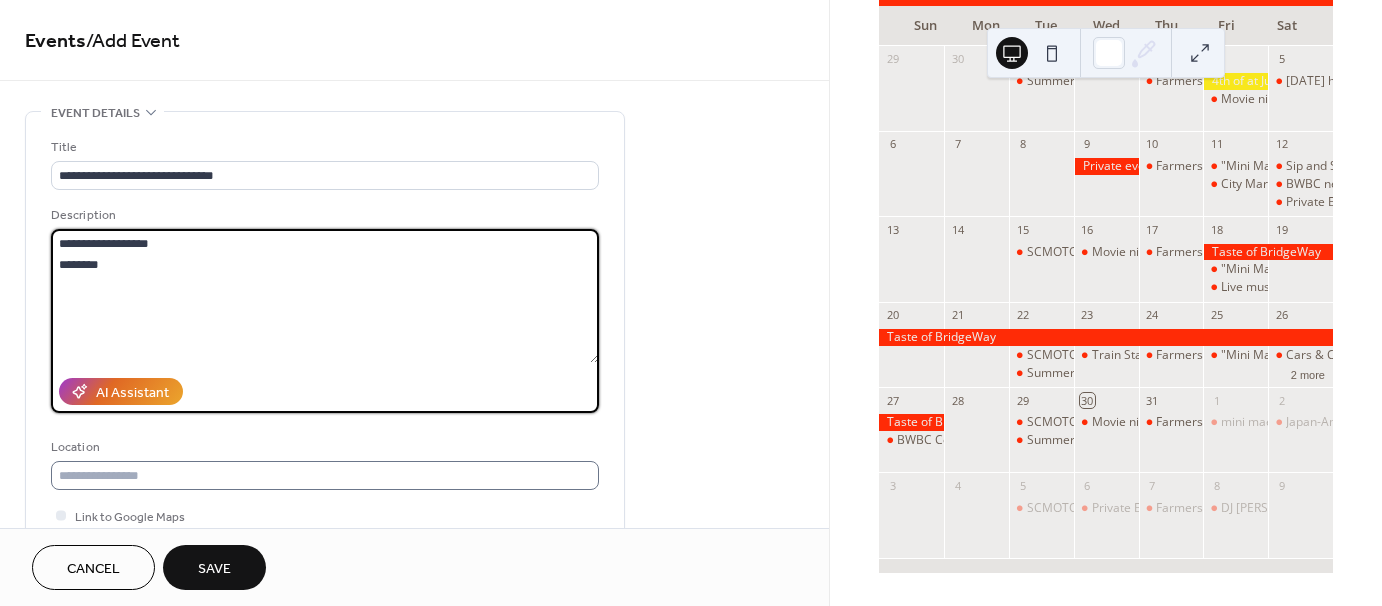 type on "**********" 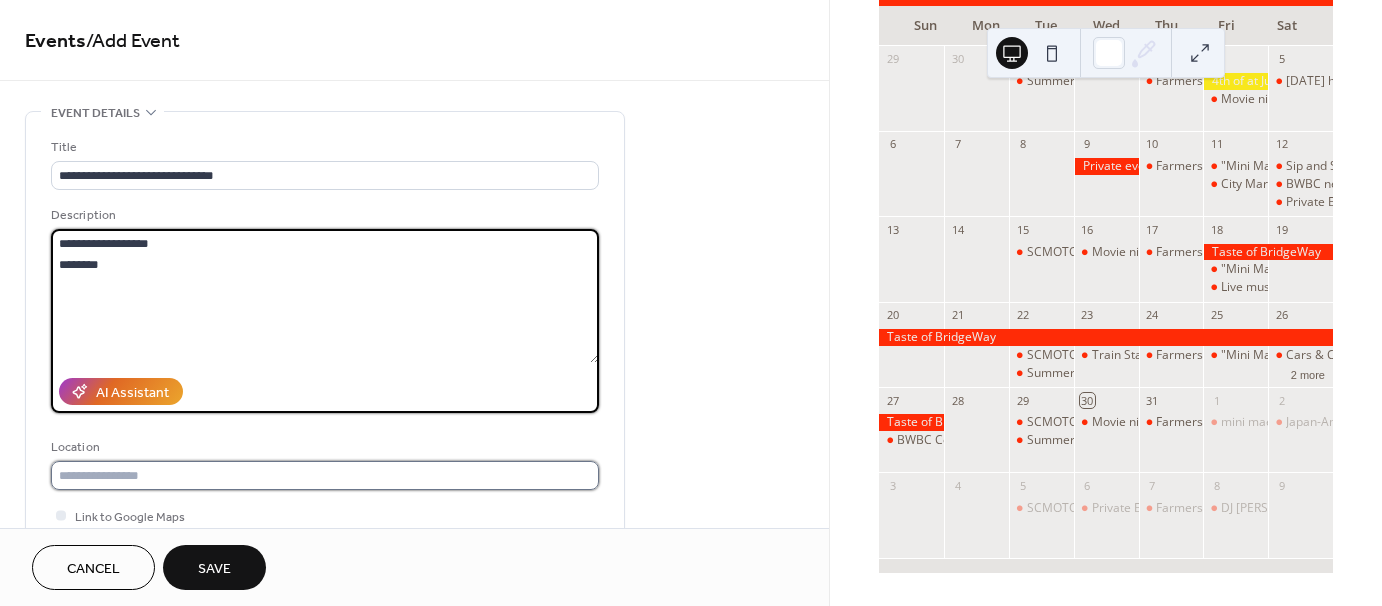 click at bounding box center (325, 475) 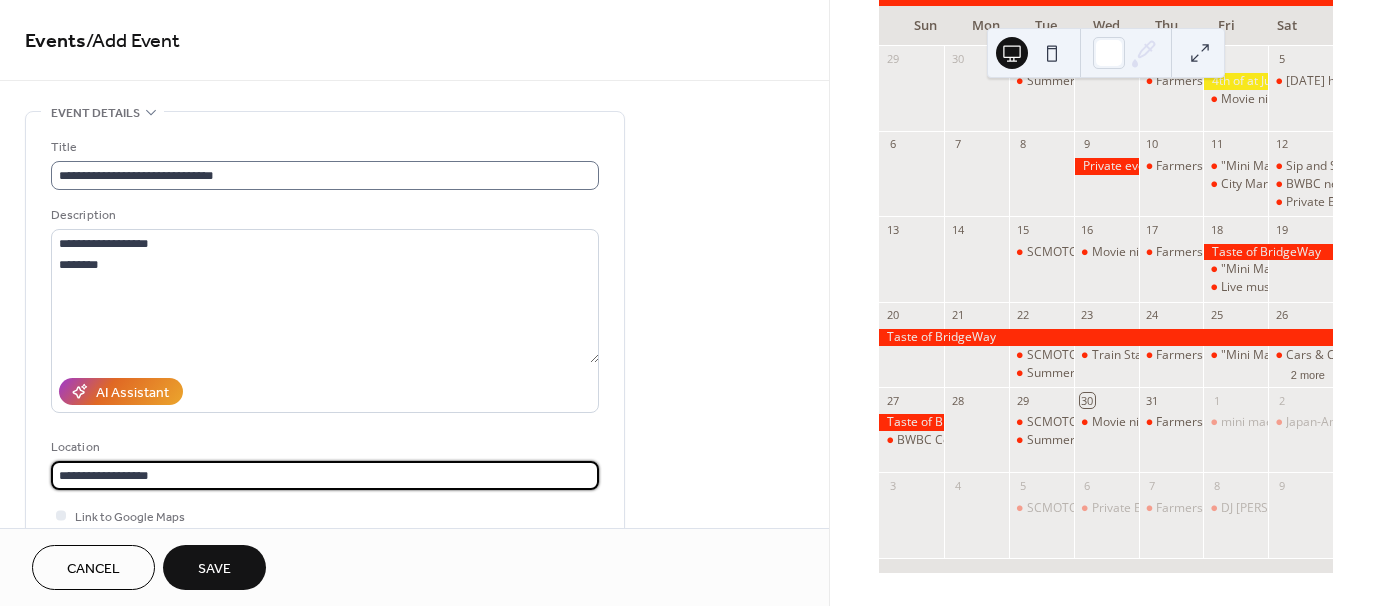 type on "**********" 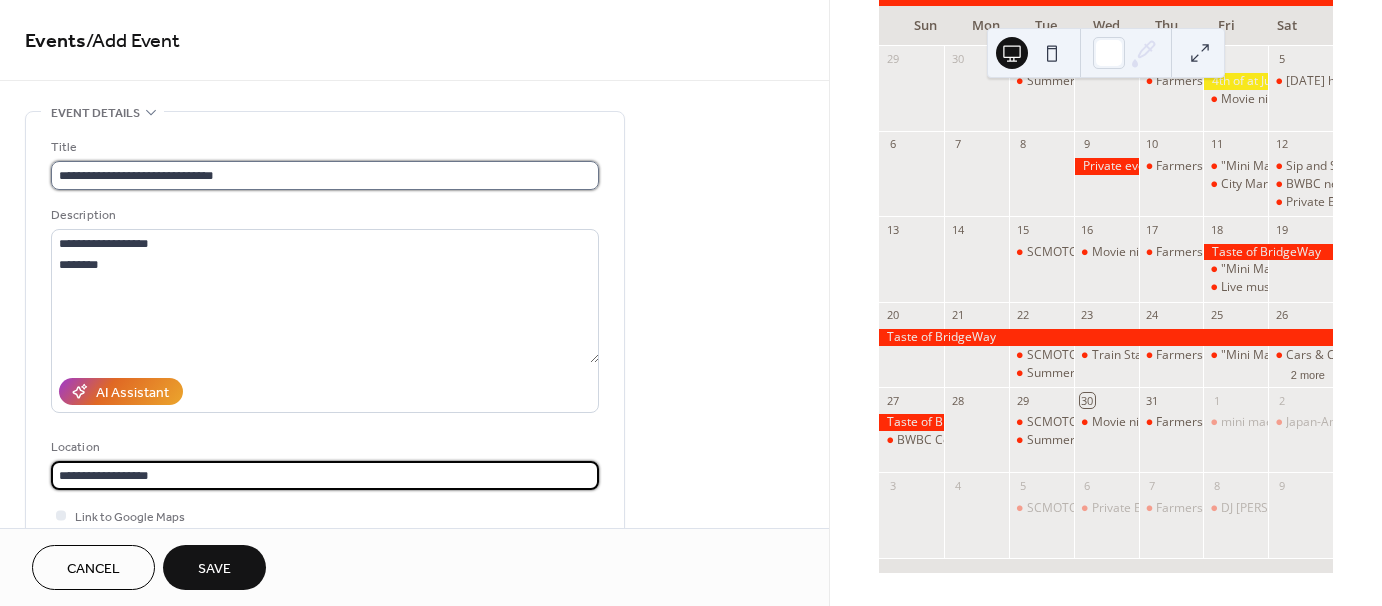 click on "**********" at bounding box center (325, 175) 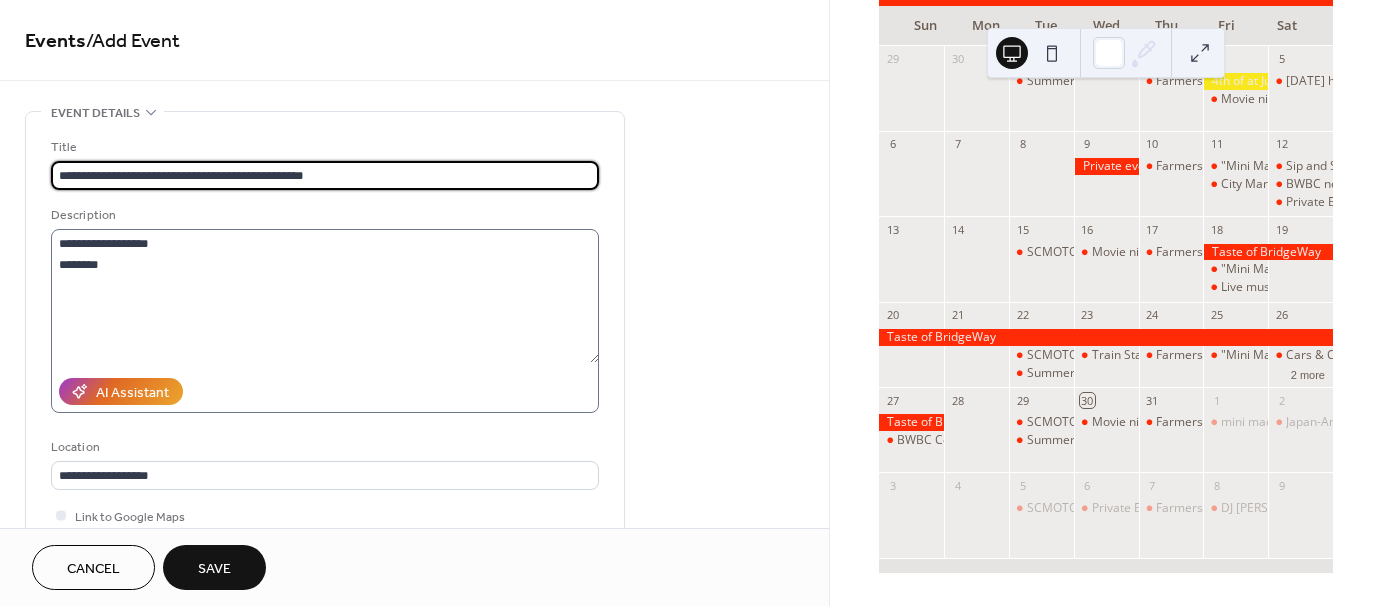 type on "**********" 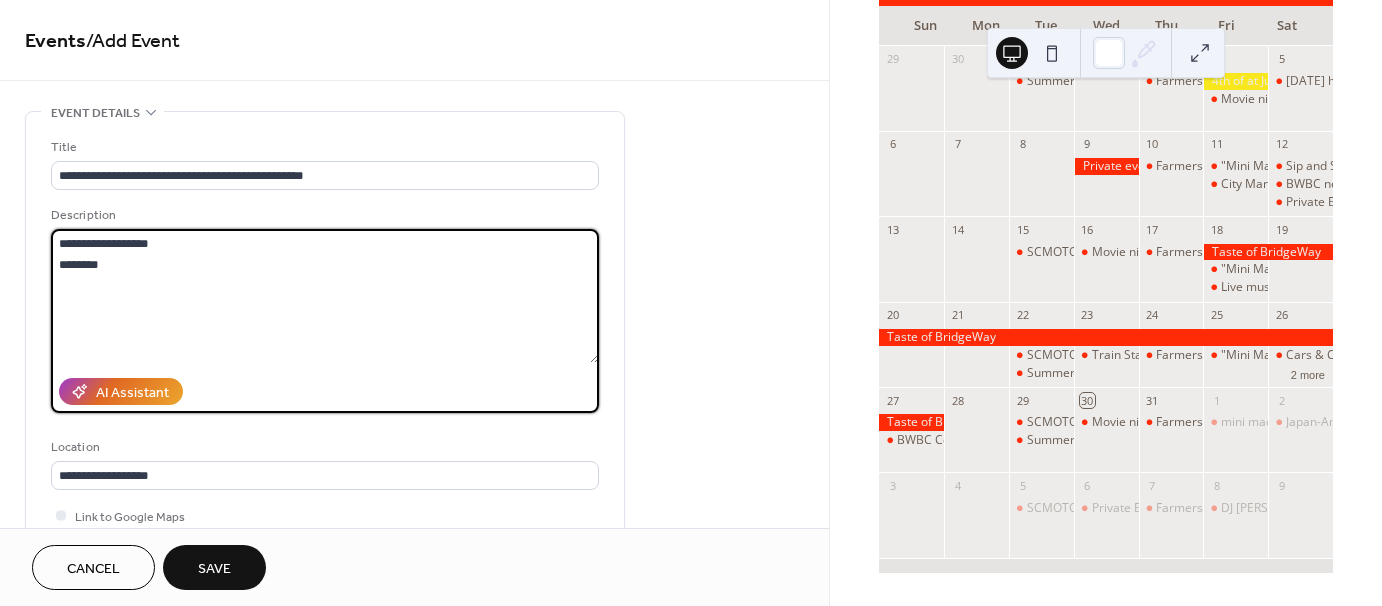 click on "**********" at bounding box center (325, 296) 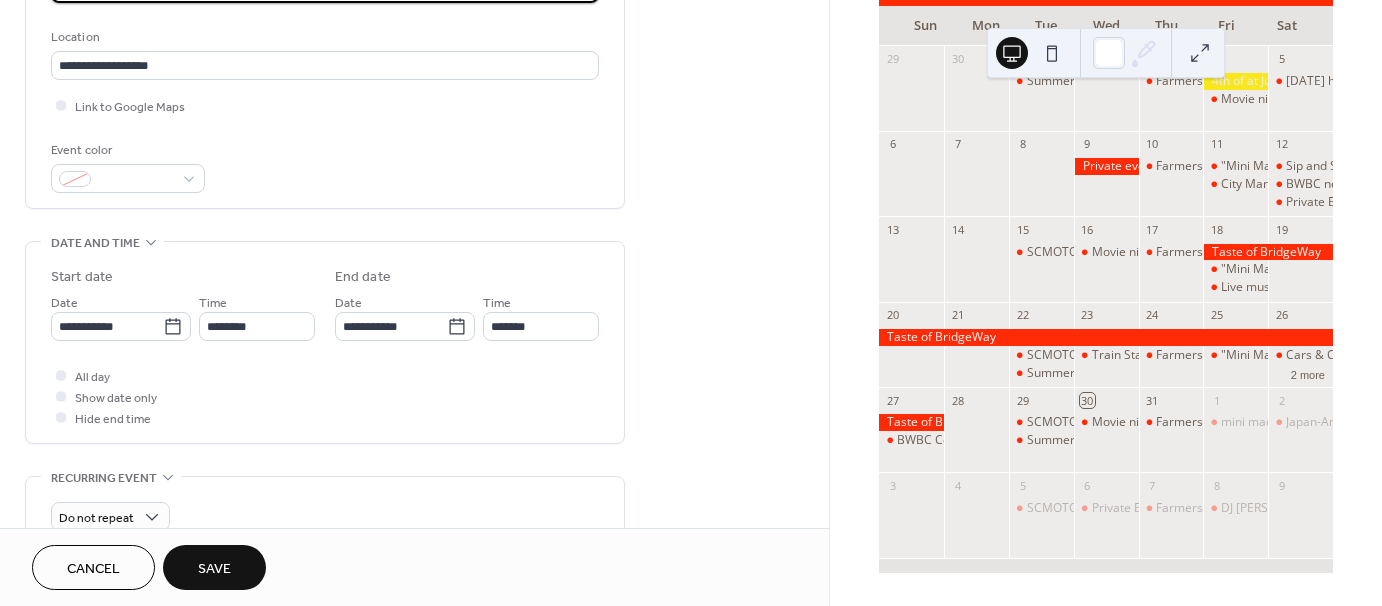 scroll, scrollTop: 408, scrollLeft: 0, axis: vertical 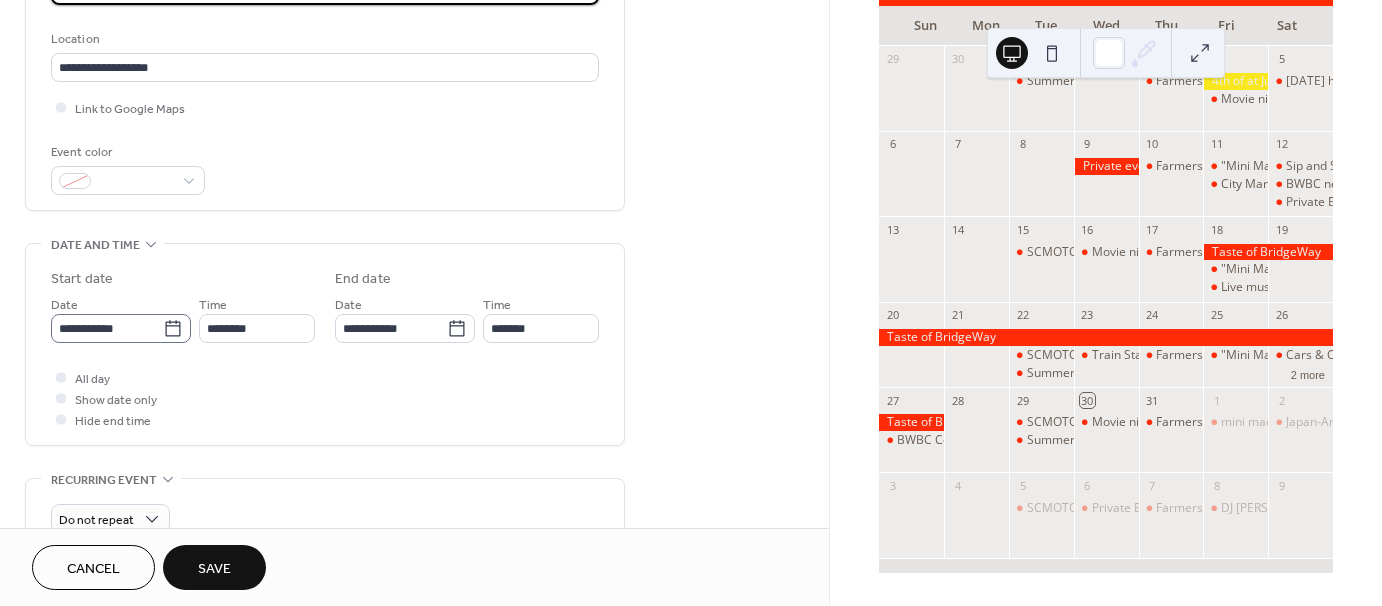 type on "**********" 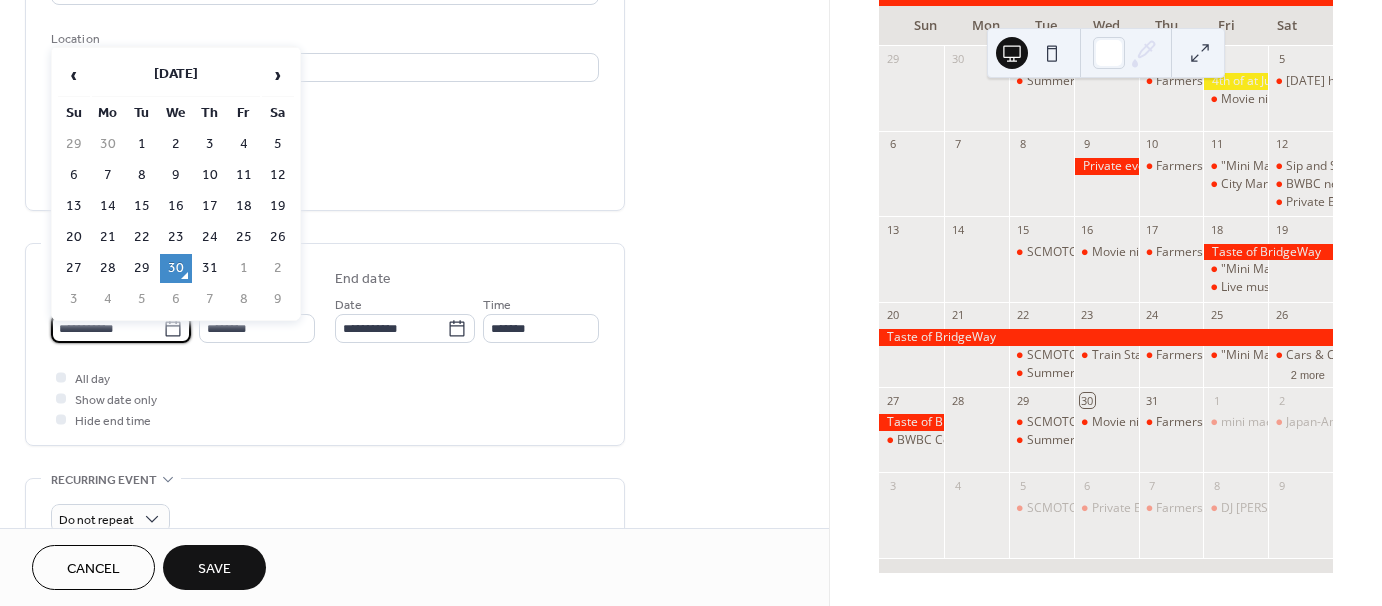 click on "**********" at bounding box center (107, 328) 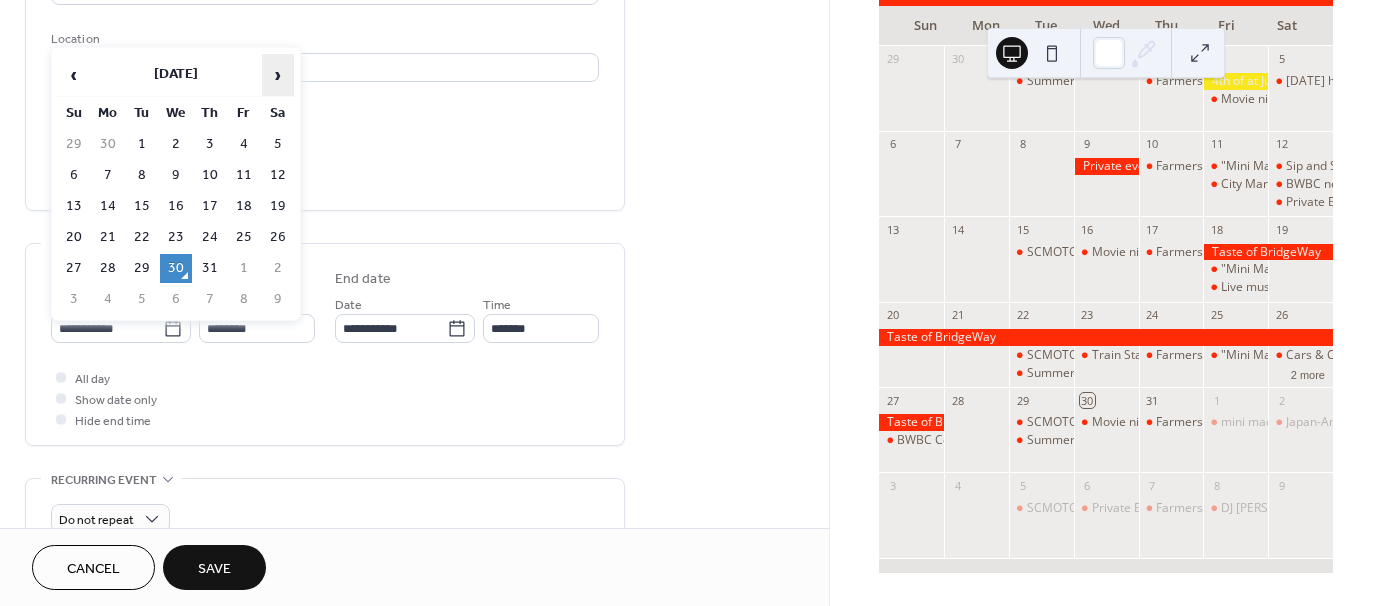 click on "›" at bounding box center [278, 75] 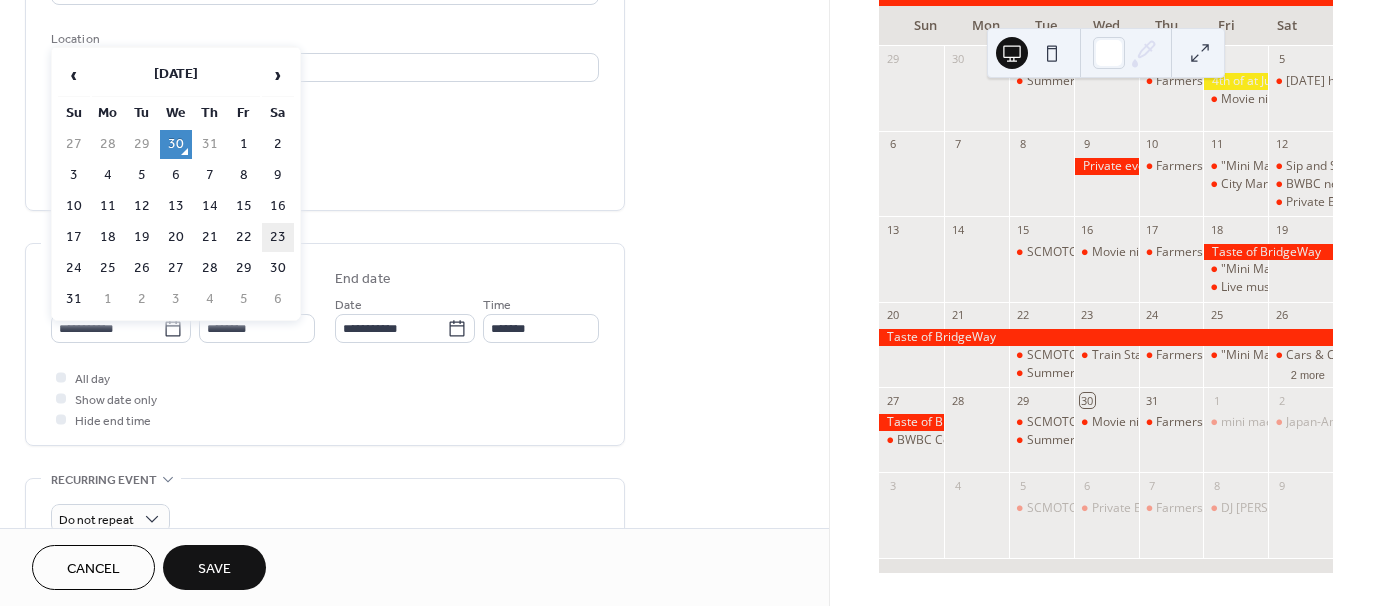 click on "23" at bounding box center (278, 237) 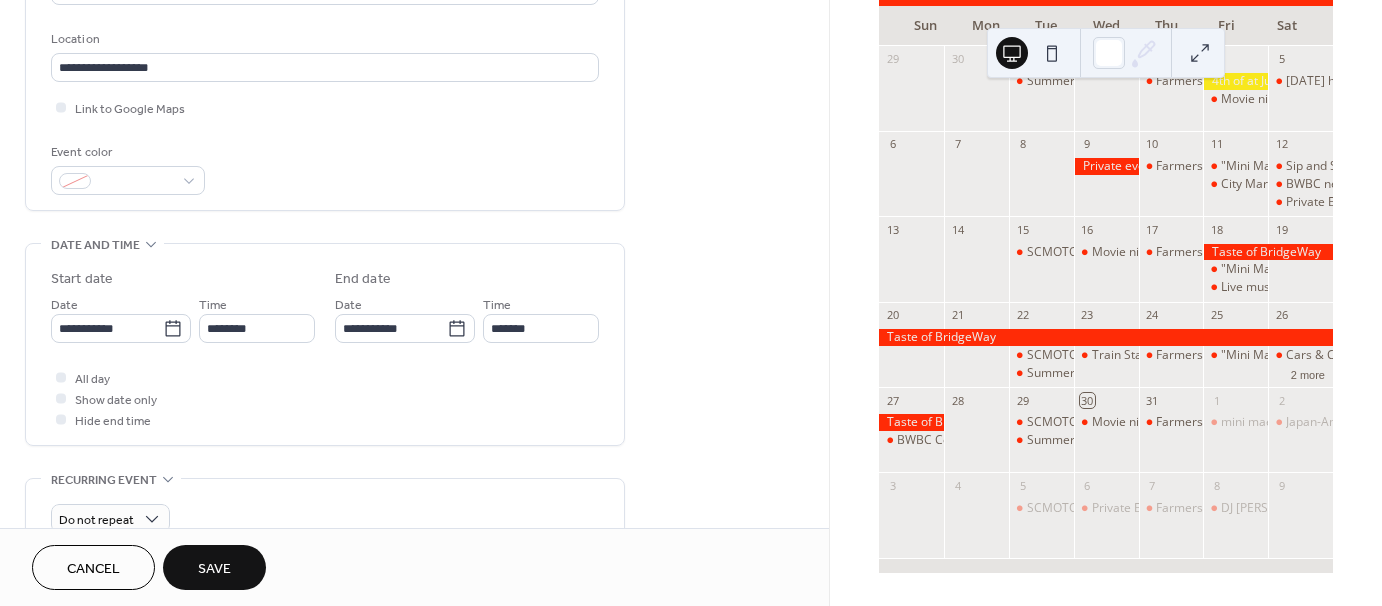 click on "Save" at bounding box center (214, 569) 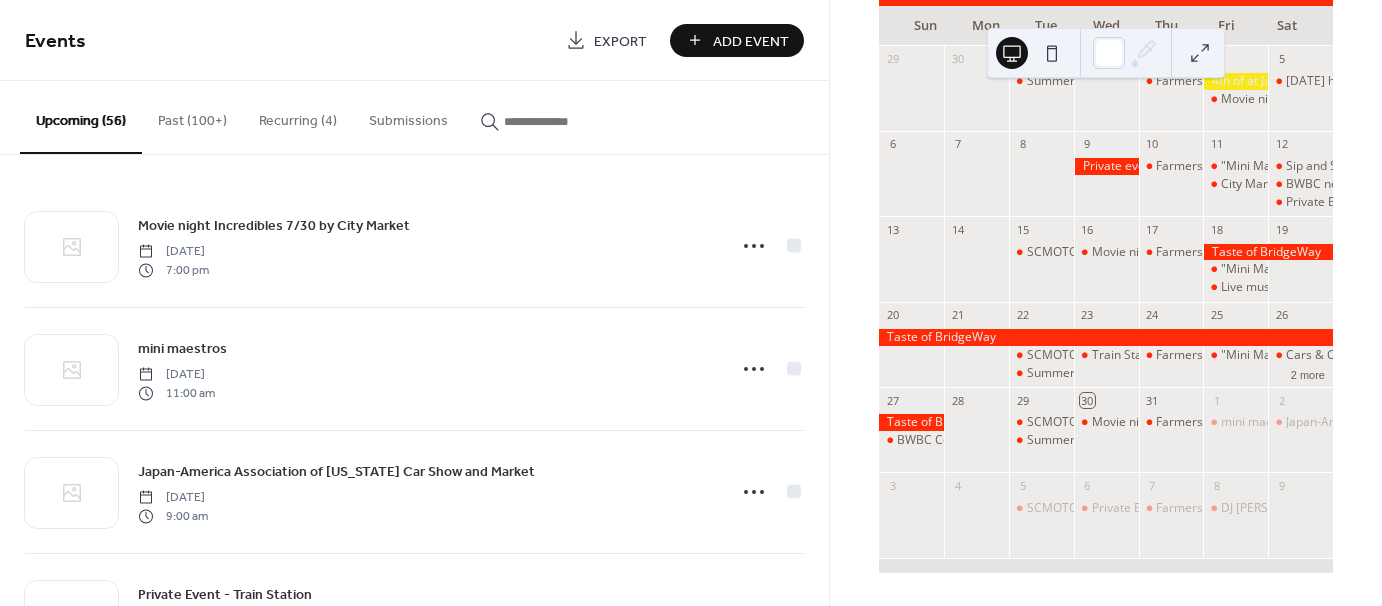 click on "Add Event" at bounding box center (751, 41) 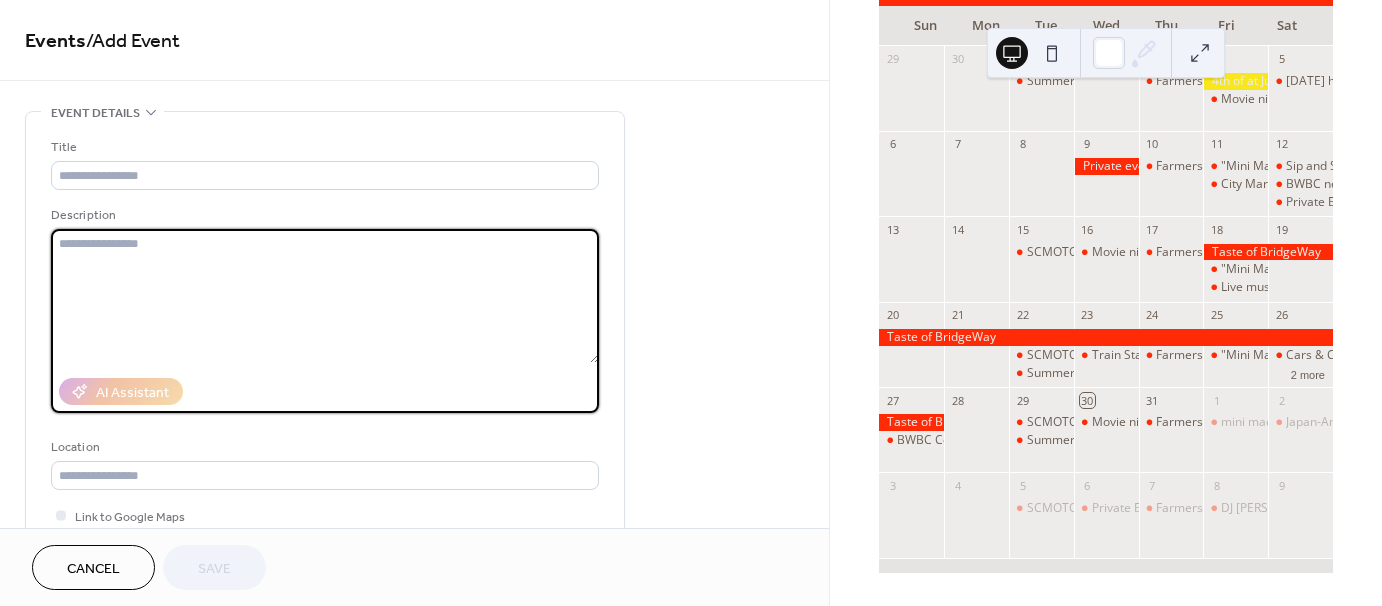 click at bounding box center (325, 296) 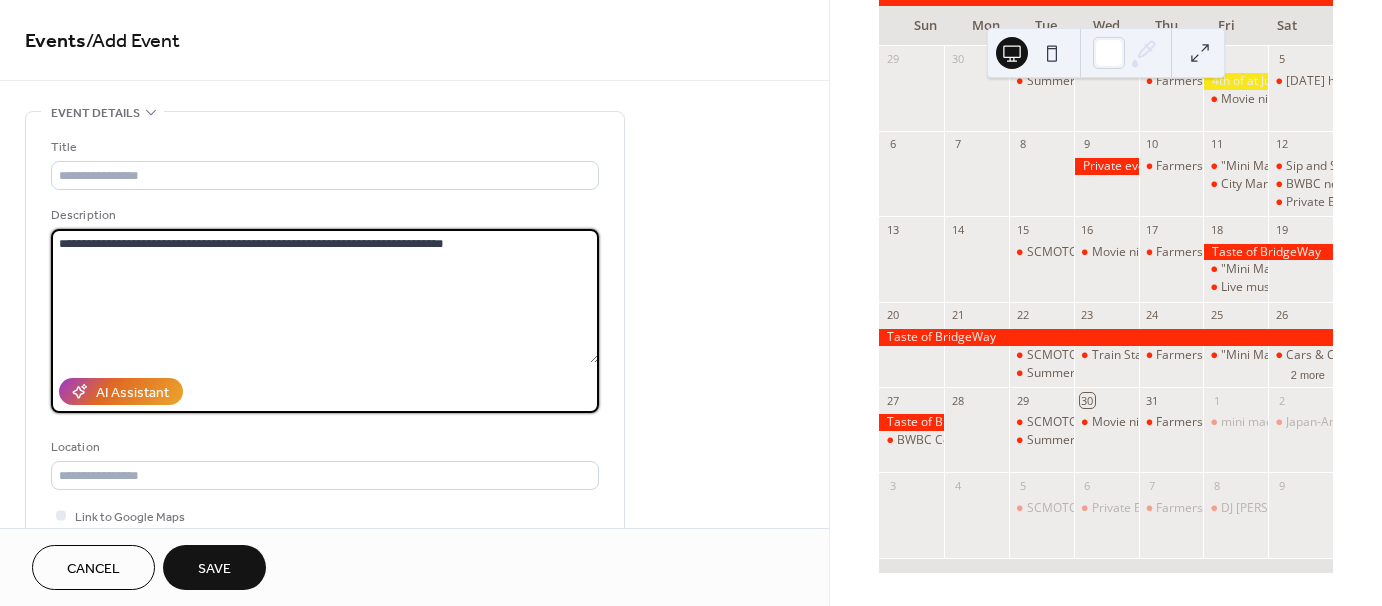 click on "**********" at bounding box center [325, 296] 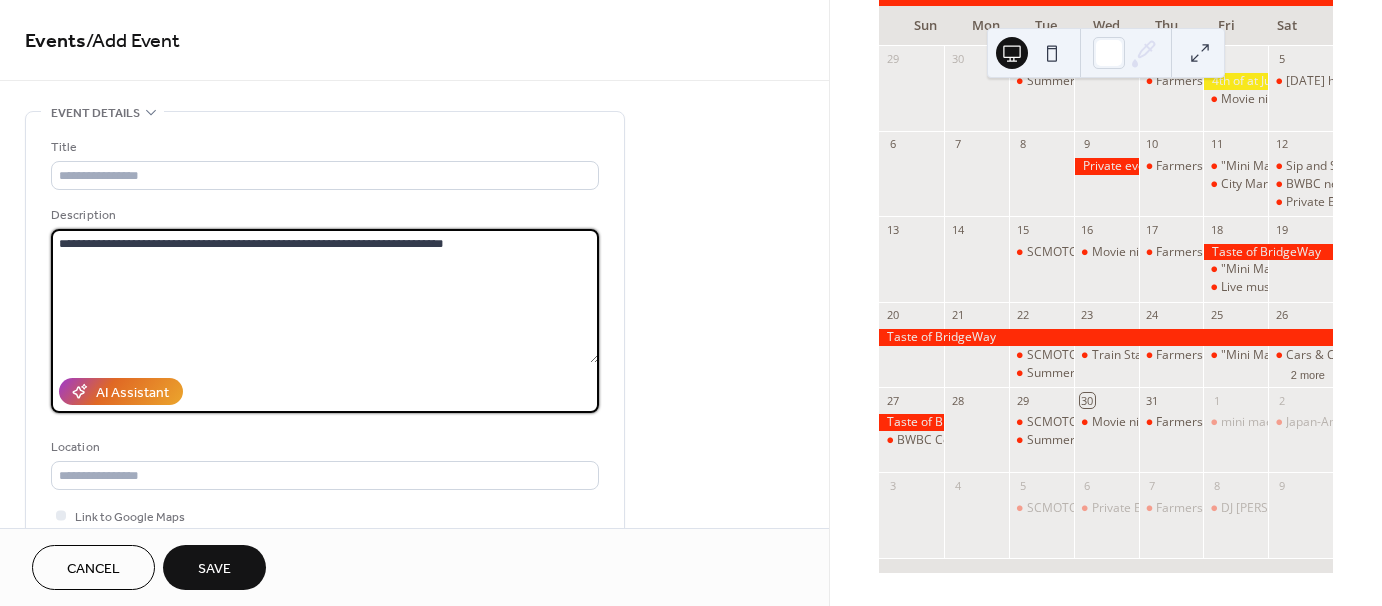 click on "**********" at bounding box center (325, 296) 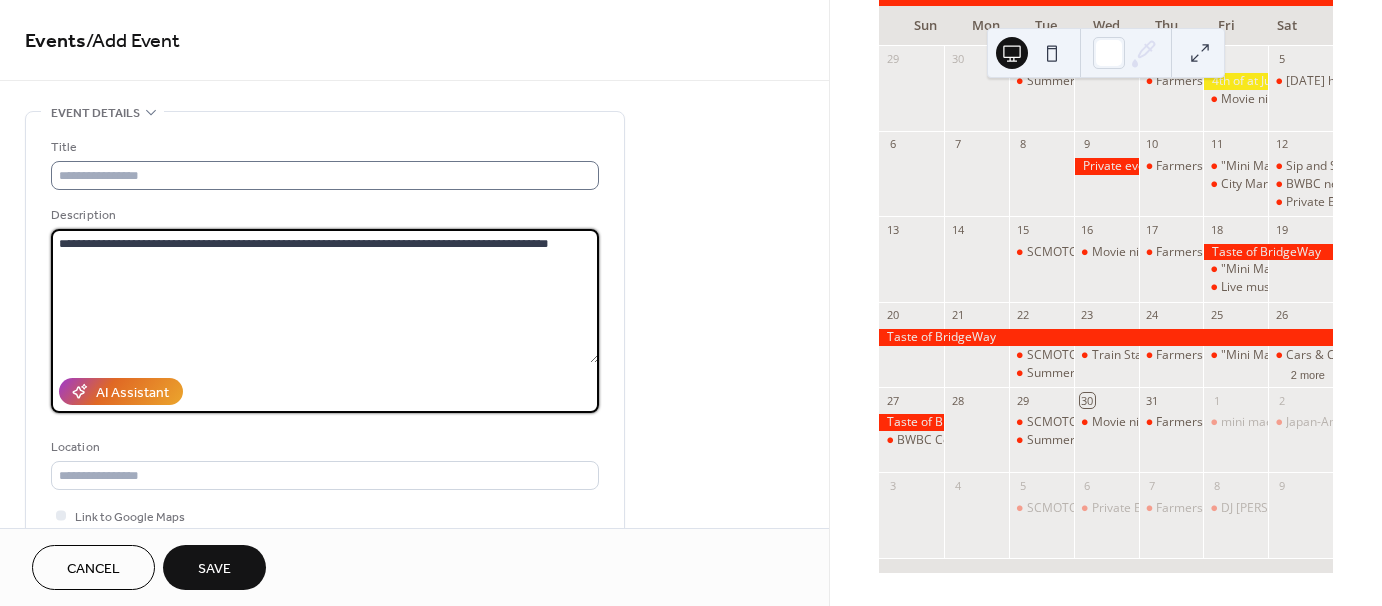 type on "**********" 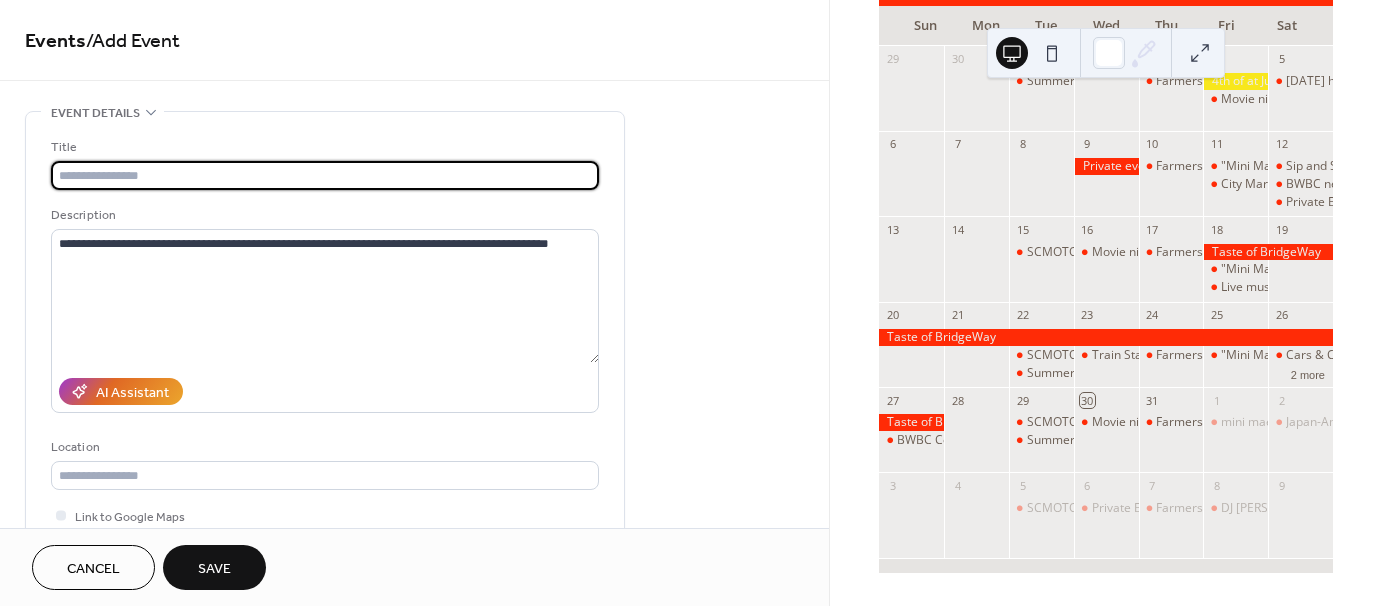 click at bounding box center [325, 175] 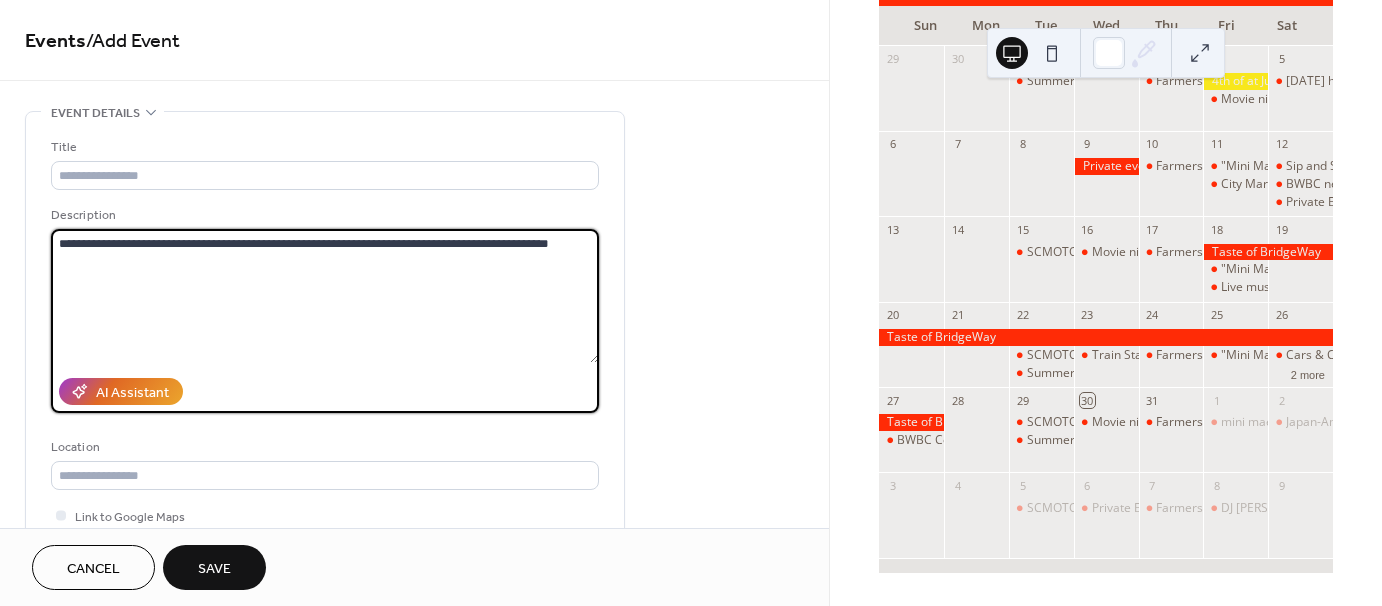 drag, startPoint x: 60, startPoint y: 240, endPoint x: 220, endPoint y: 233, distance: 160.15305 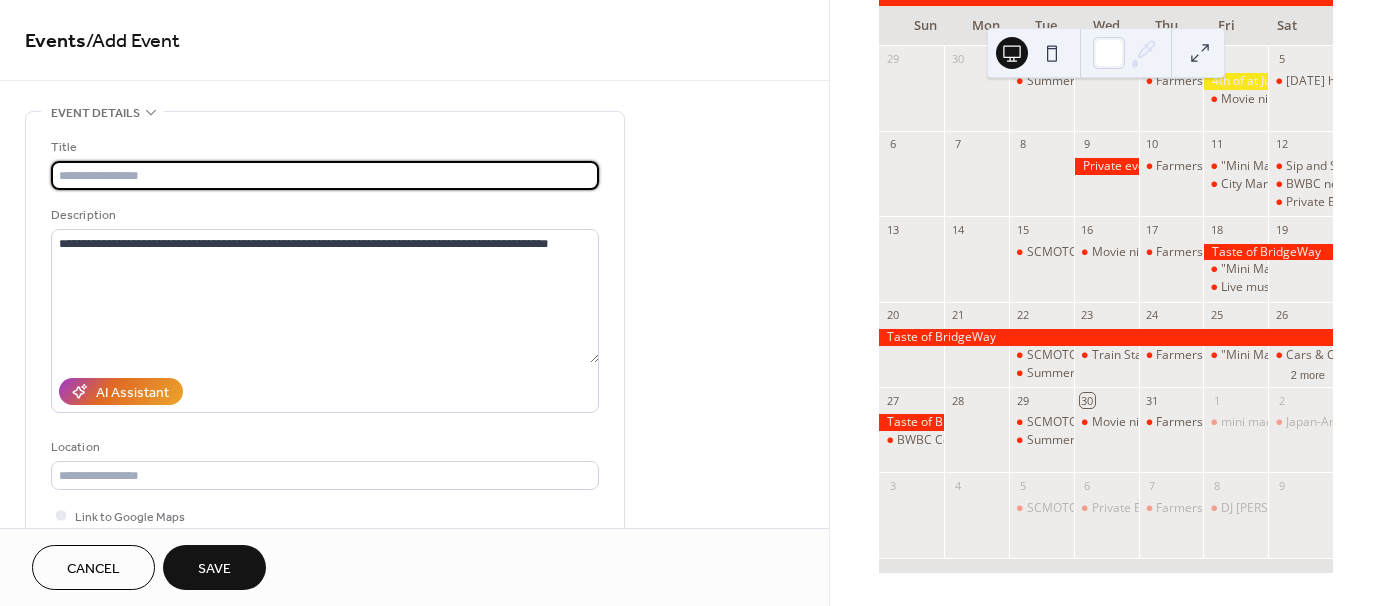 click at bounding box center (325, 175) 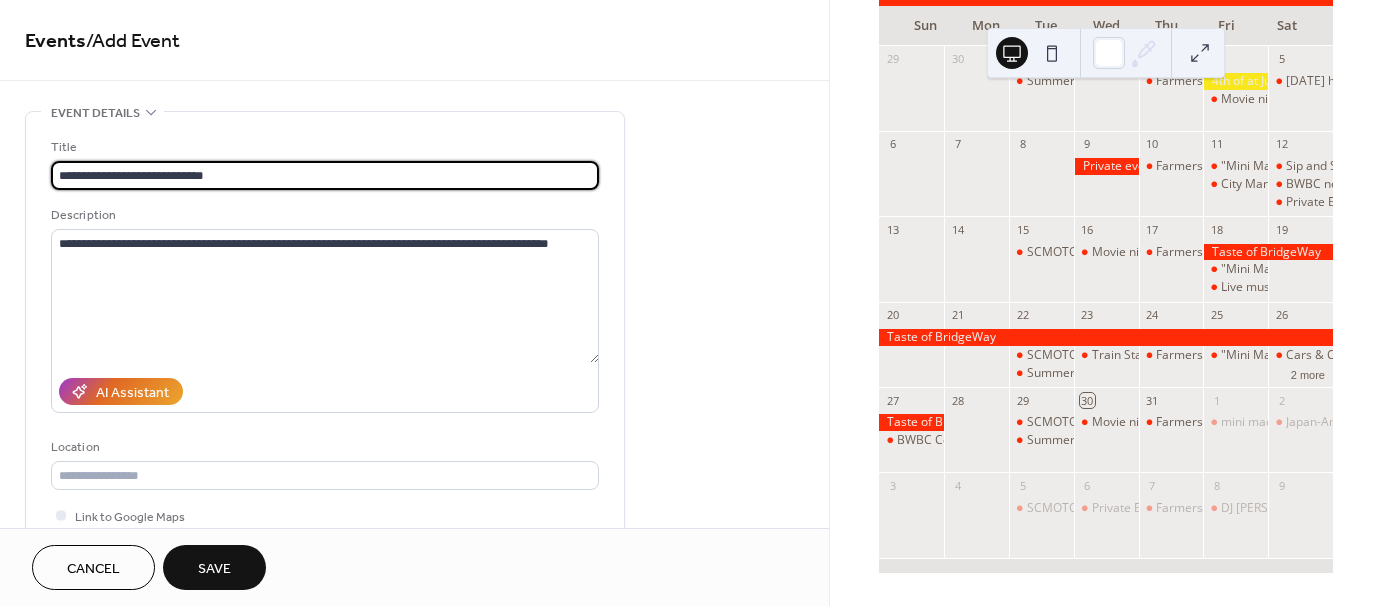 click on "**********" at bounding box center [325, 175] 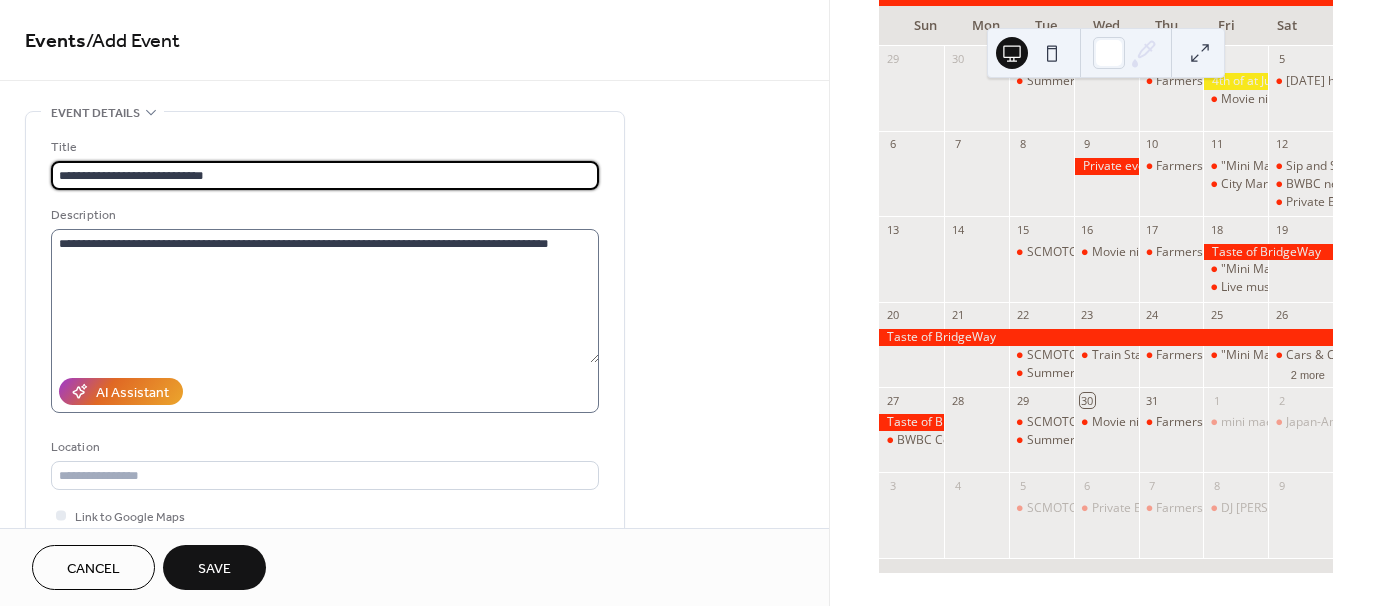 type on "**********" 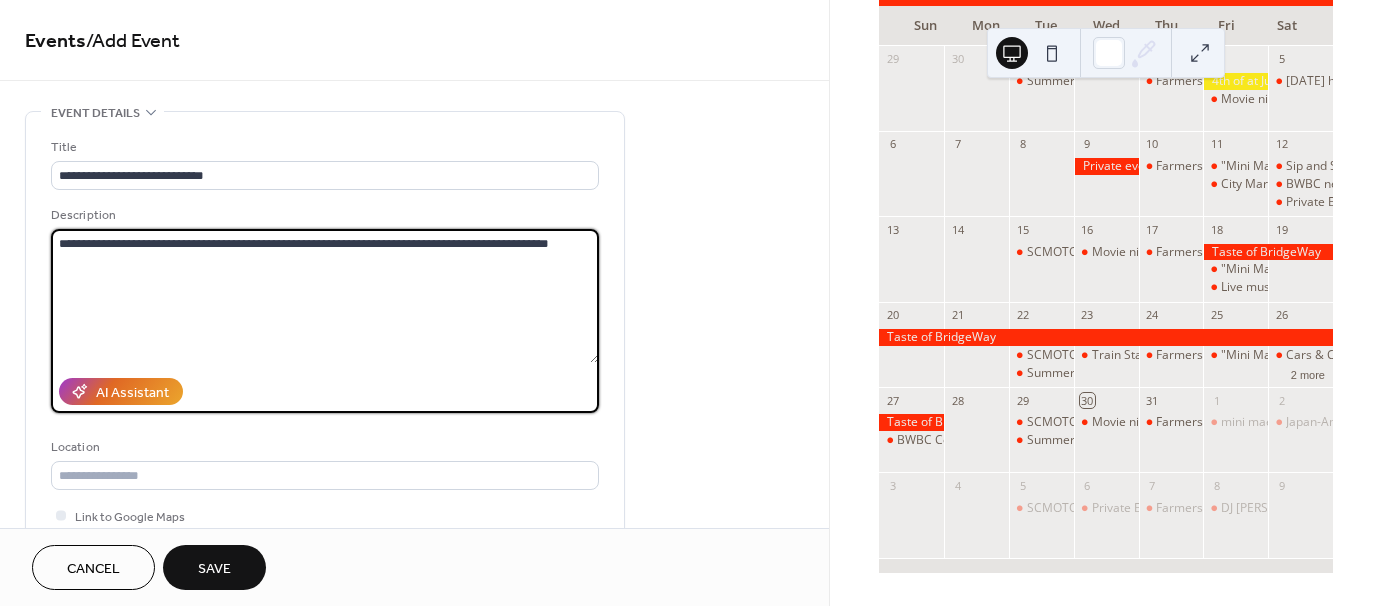 click on "**********" at bounding box center [325, 296] 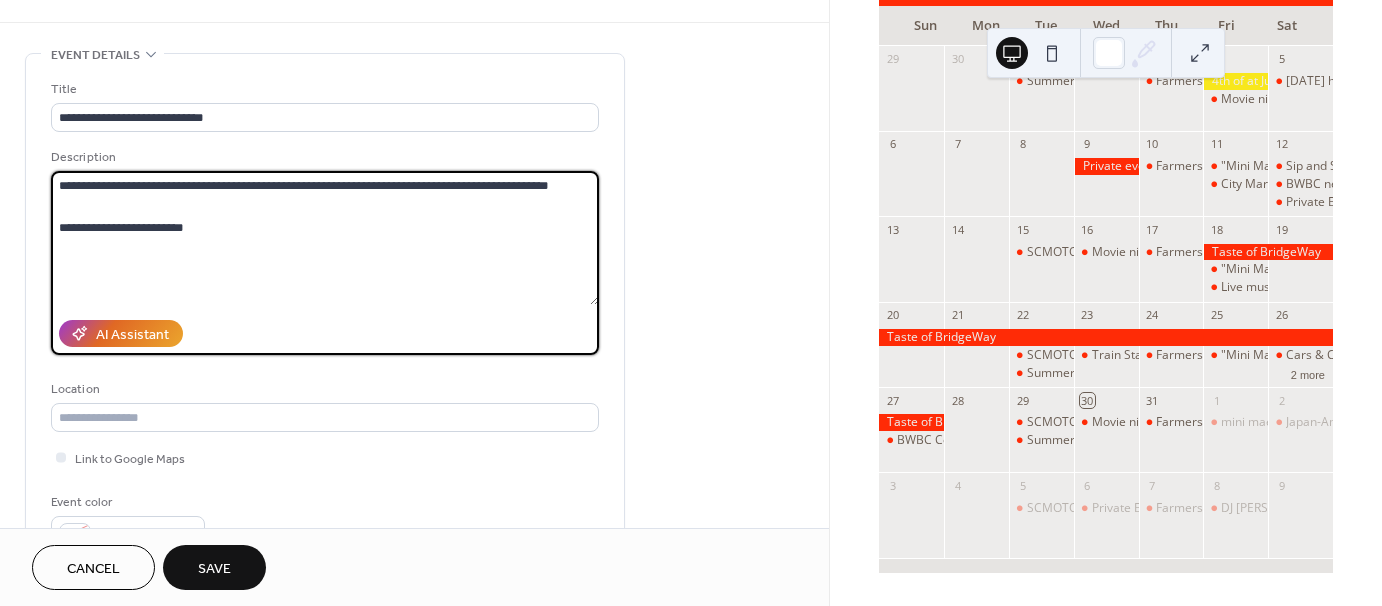 scroll, scrollTop: 399, scrollLeft: 0, axis: vertical 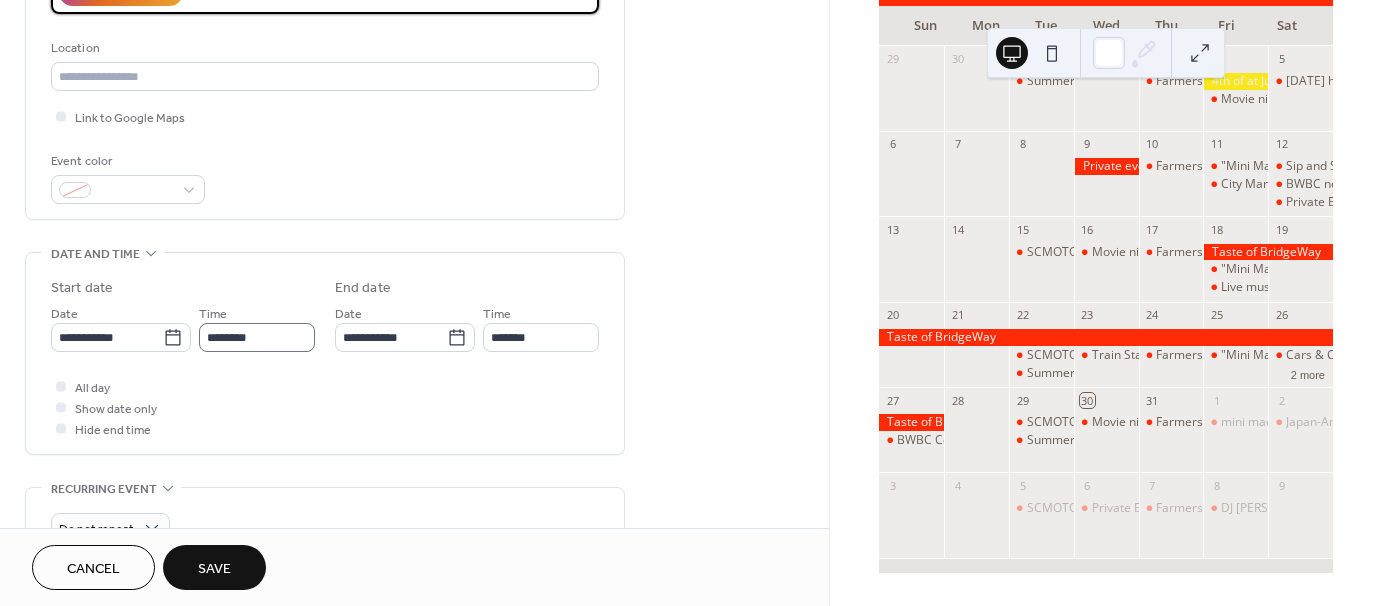 type on "**********" 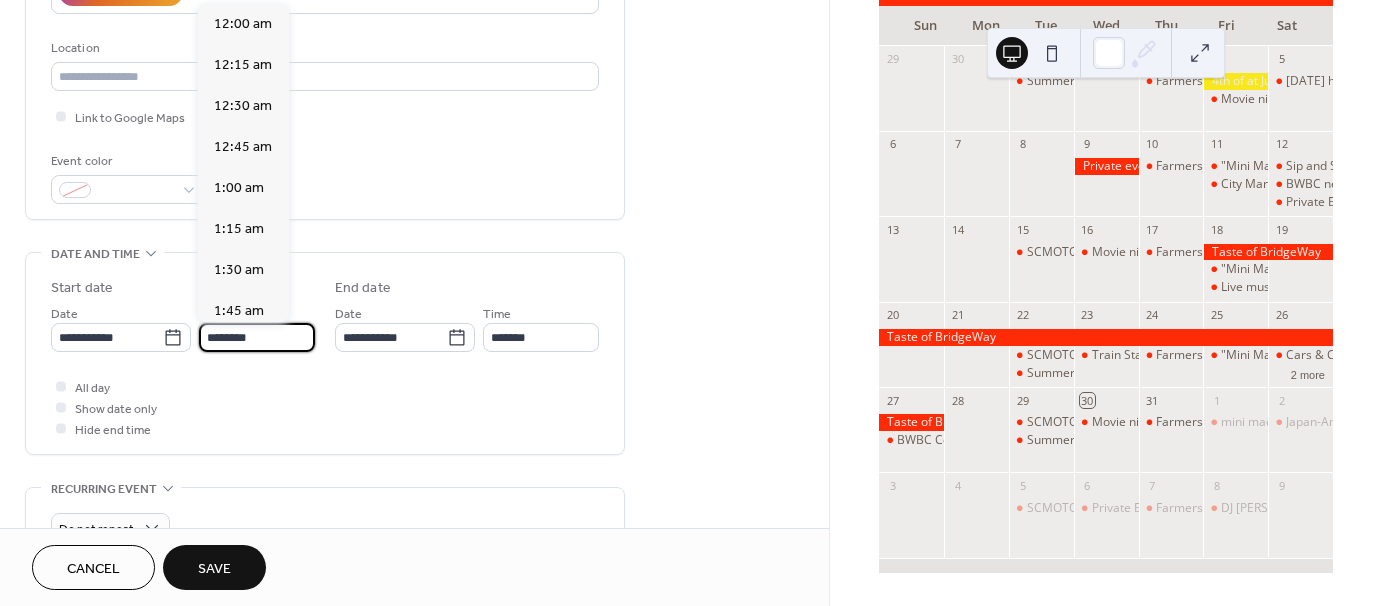 scroll, scrollTop: 1968, scrollLeft: 0, axis: vertical 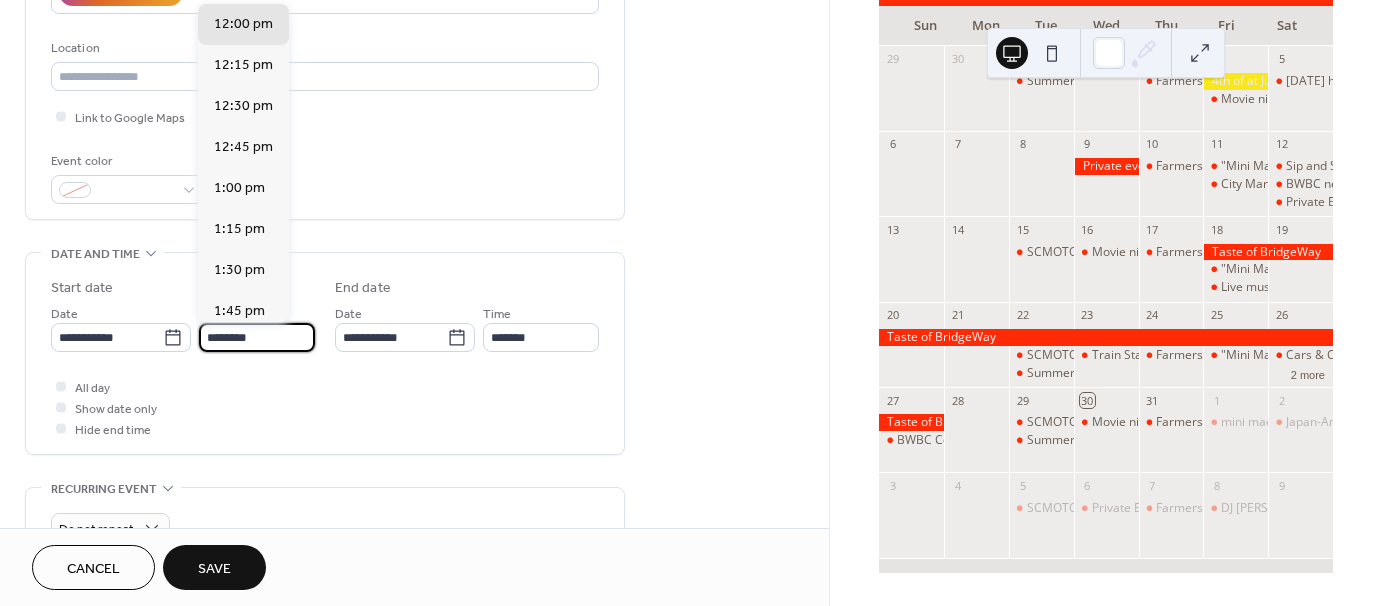 click on "********" at bounding box center [257, 337] 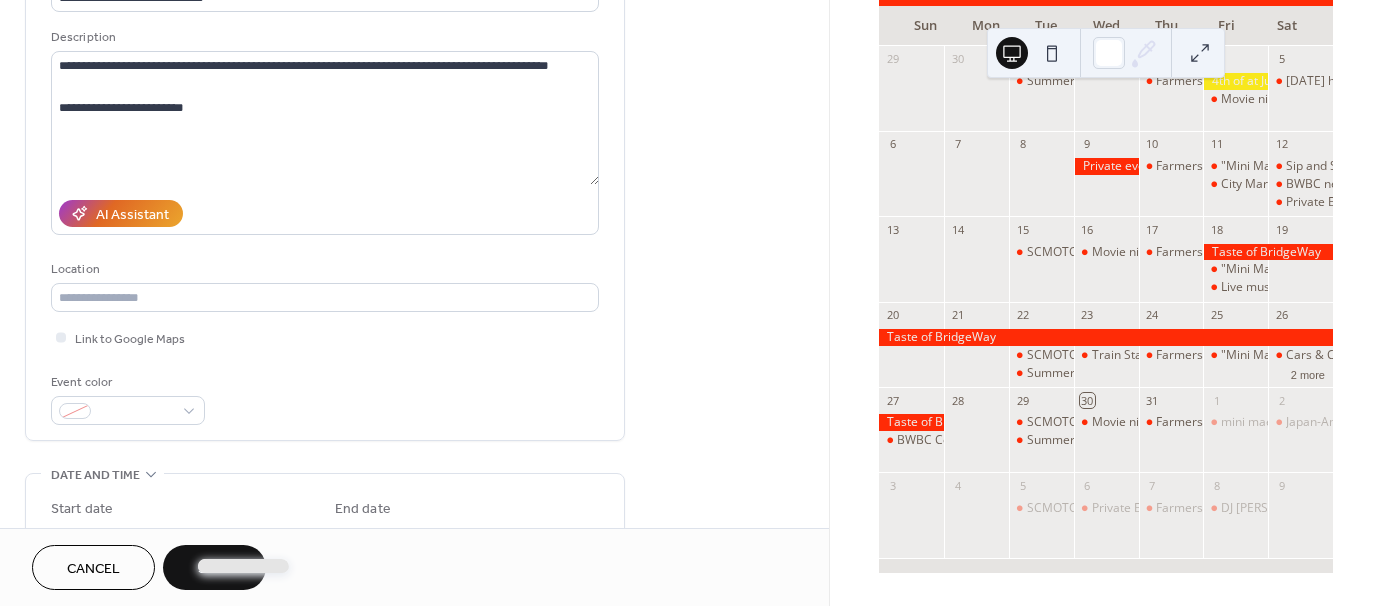 scroll, scrollTop: 254, scrollLeft: 0, axis: vertical 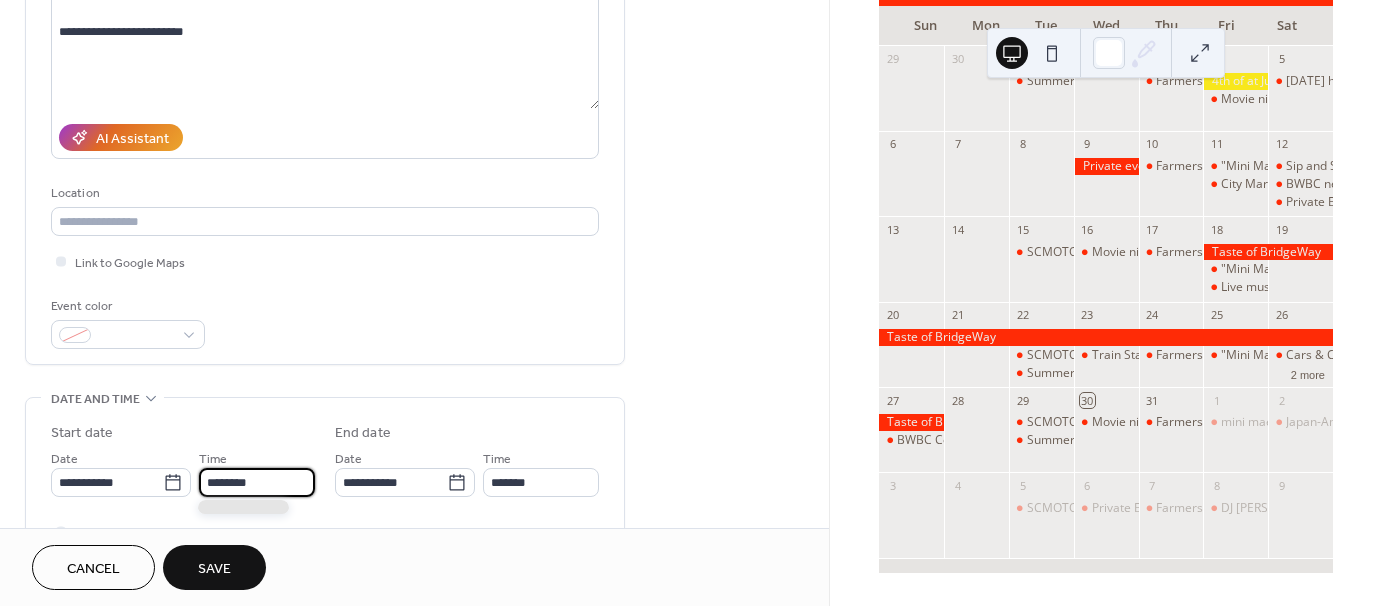 click on "********" at bounding box center [257, 482] 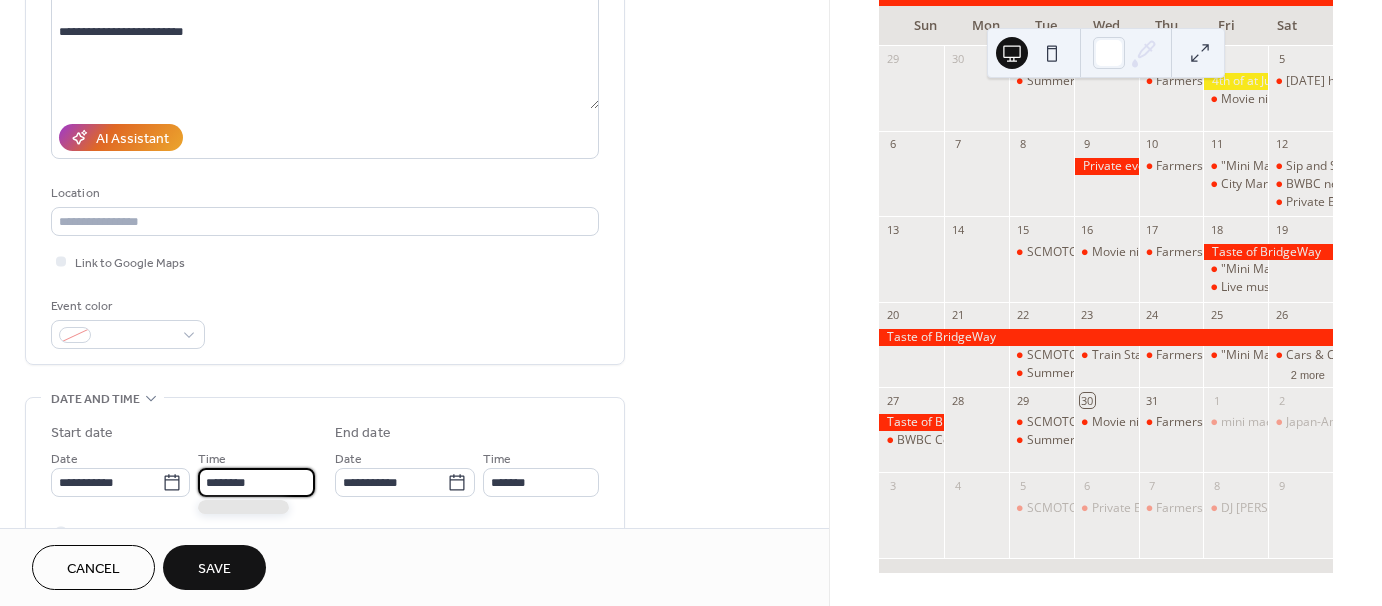 scroll, scrollTop: 1, scrollLeft: 0, axis: vertical 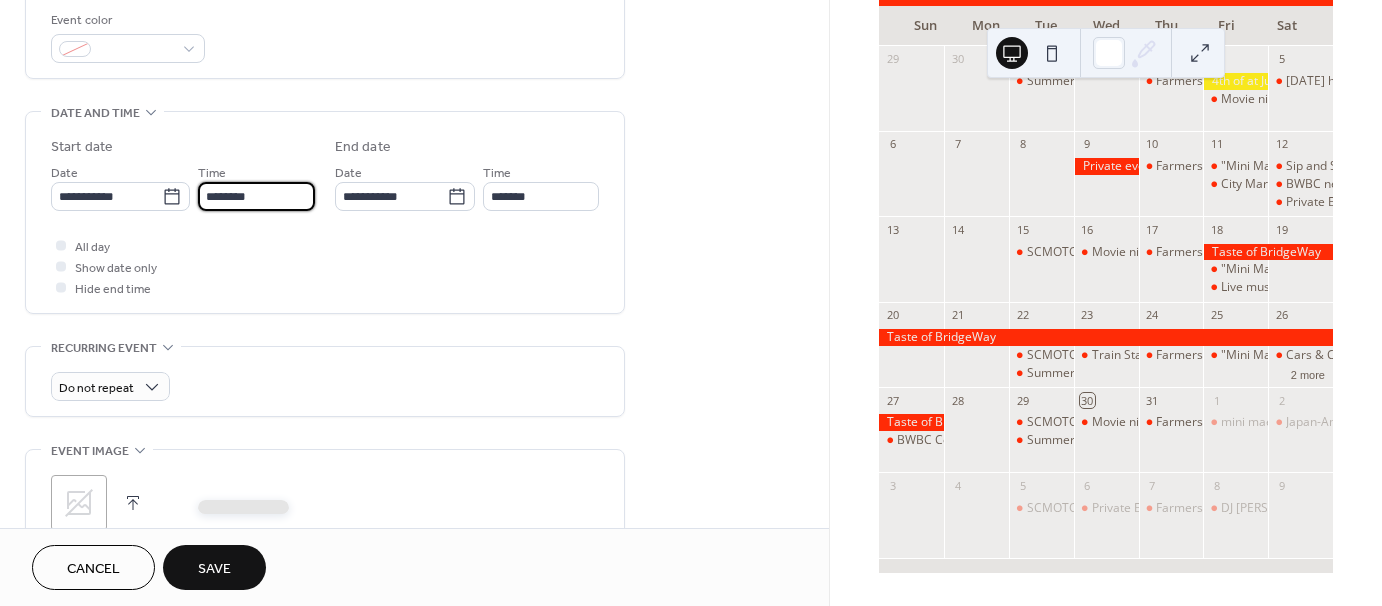 drag, startPoint x: 230, startPoint y: 196, endPoint x: 270, endPoint y: 262, distance: 77.175125 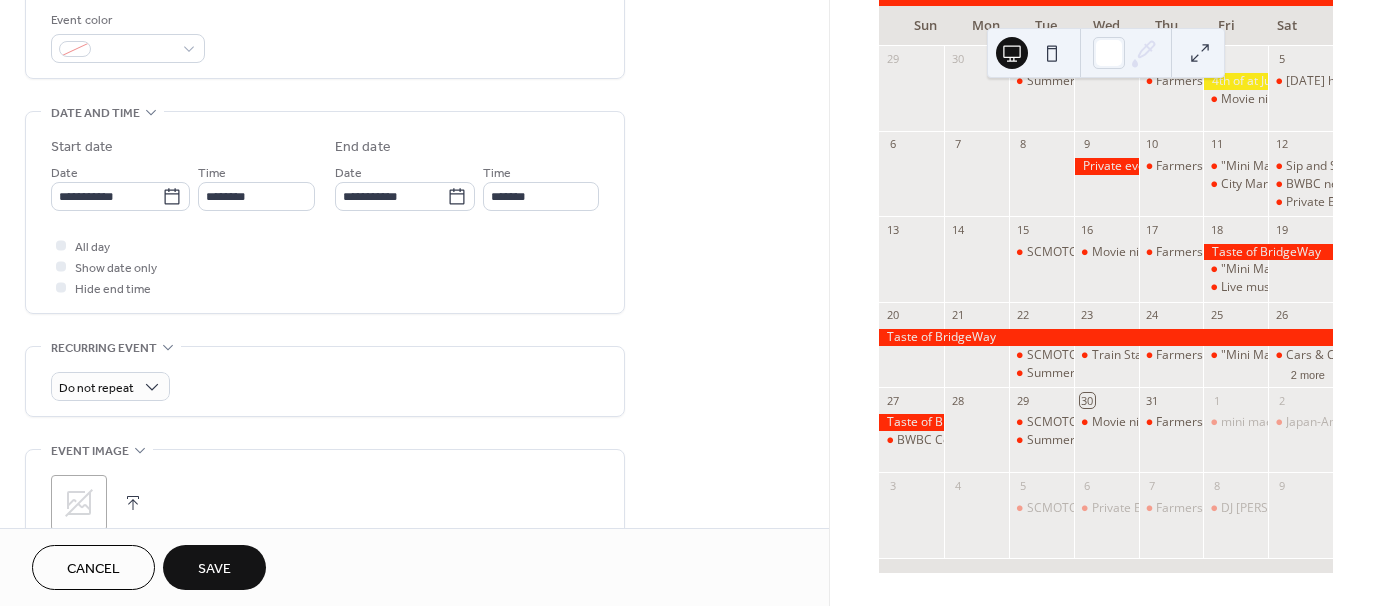 scroll, scrollTop: 0, scrollLeft: 0, axis: both 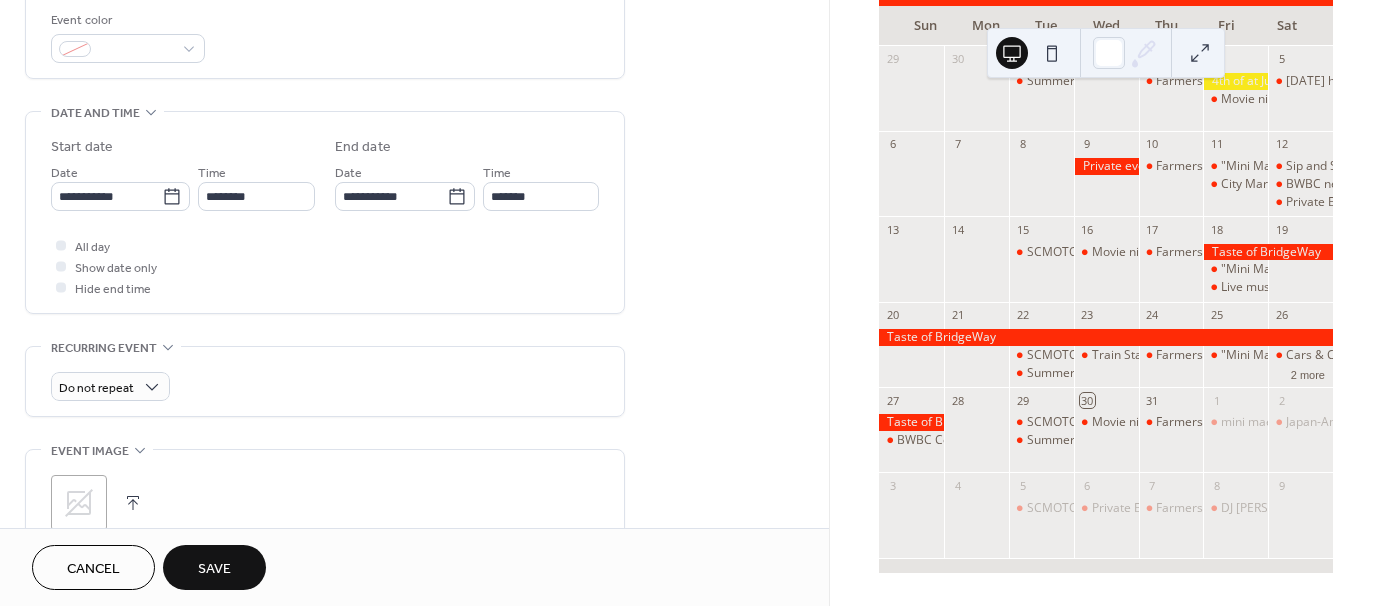click on "All day Show date only Hide end time" at bounding box center (325, 266) 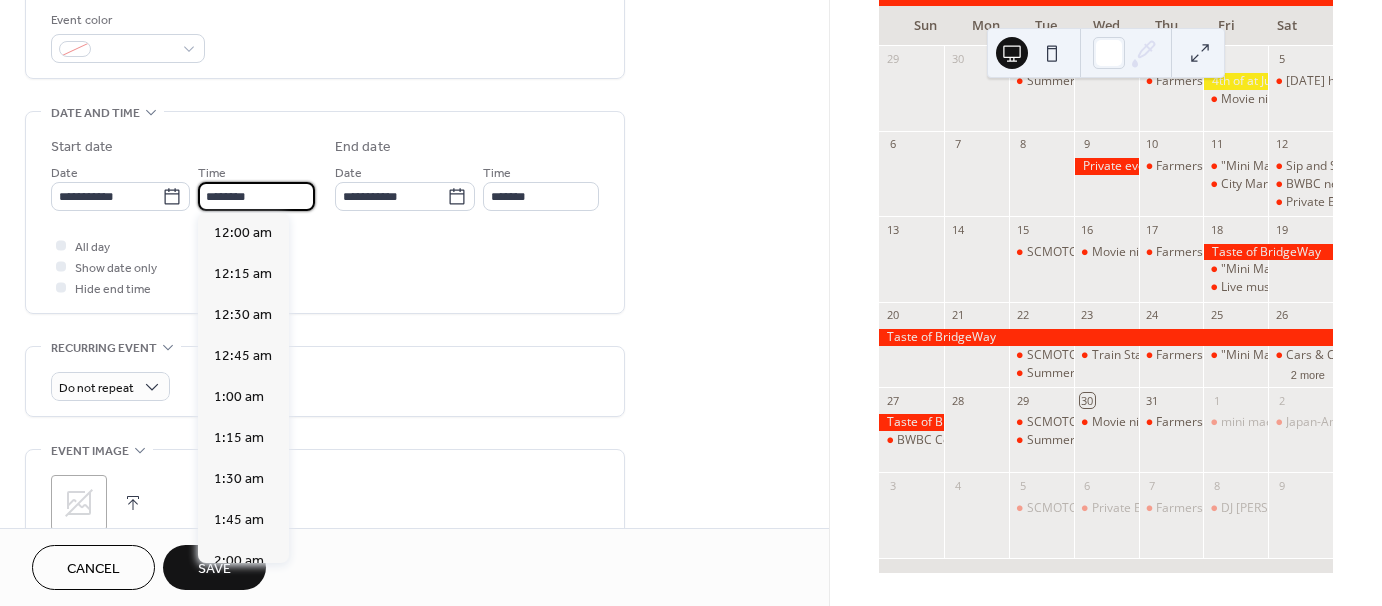 click on "********" at bounding box center [256, 196] 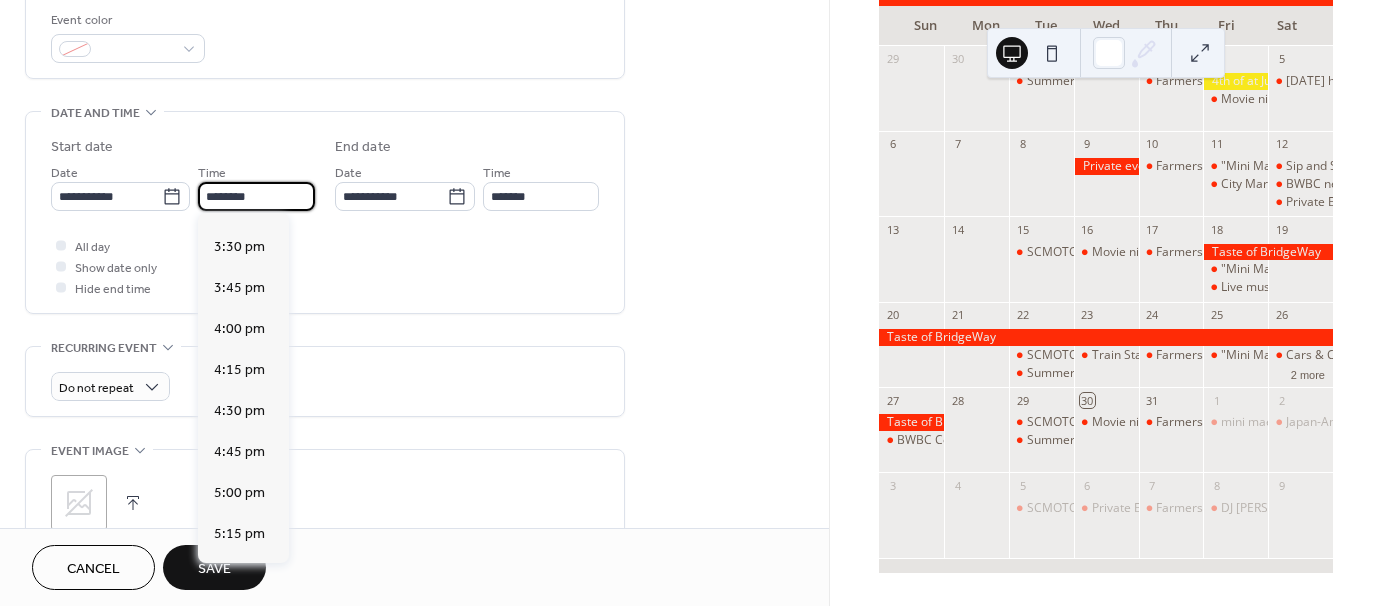 scroll, scrollTop: 2912, scrollLeft: 0, axis: vertical 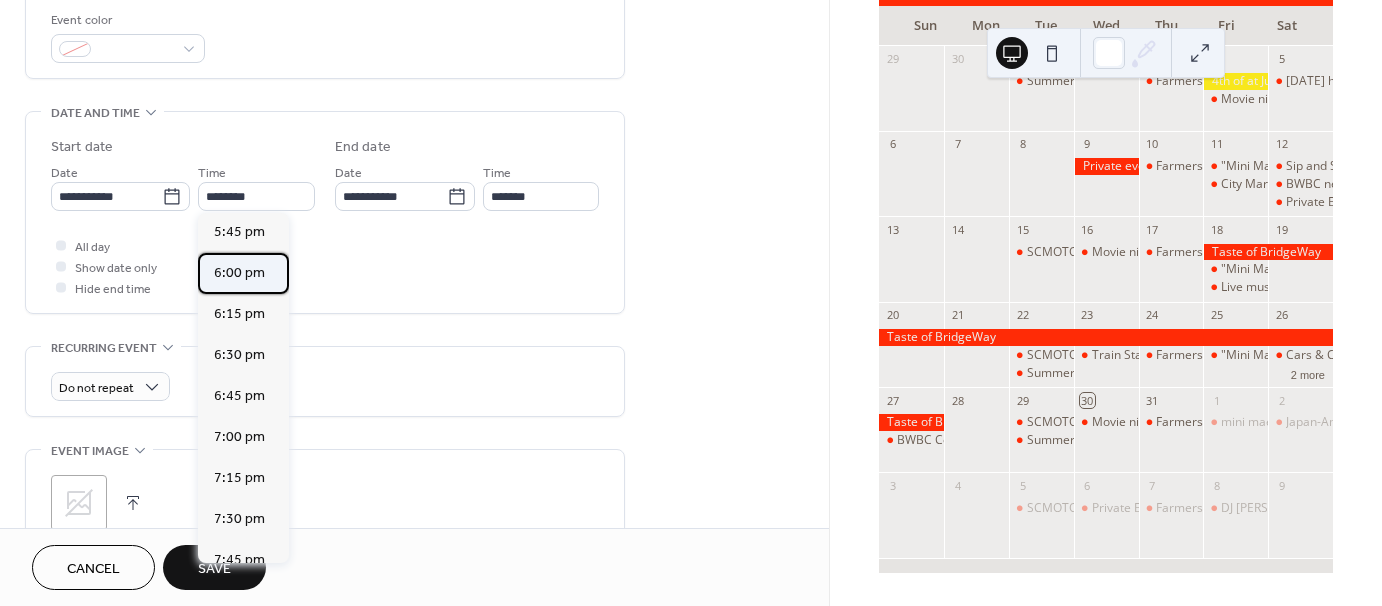 click on "6:00 pm" at bounding box center (239, 273) 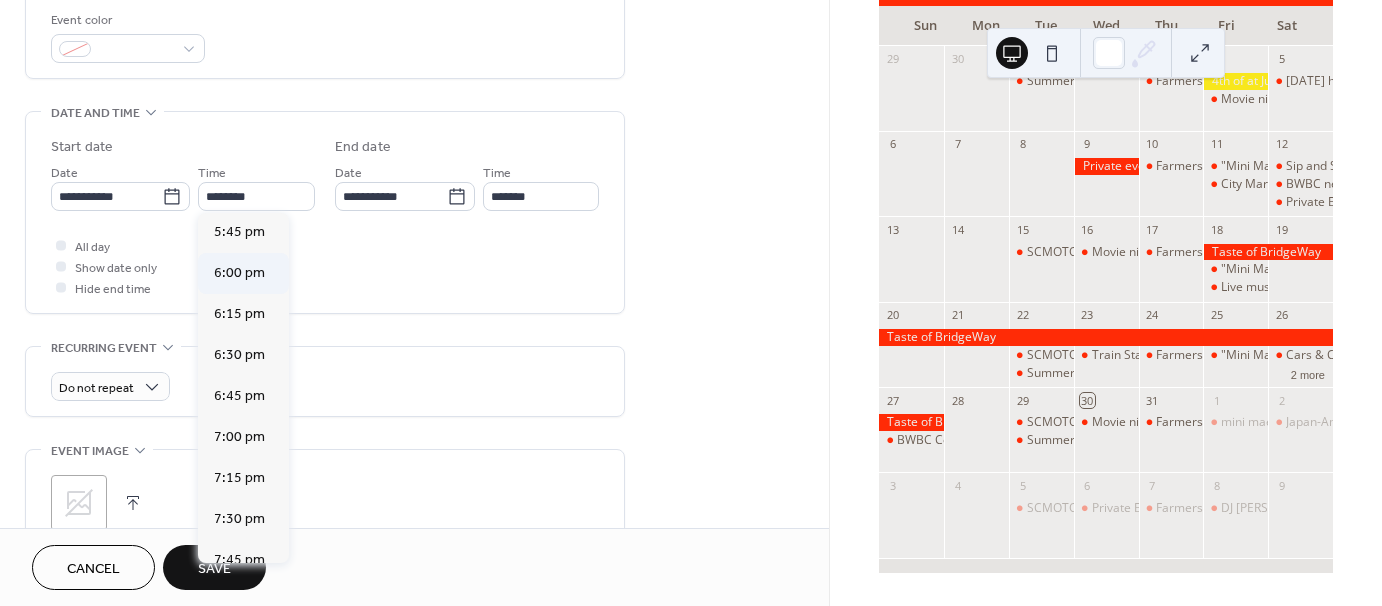 type on "*******" 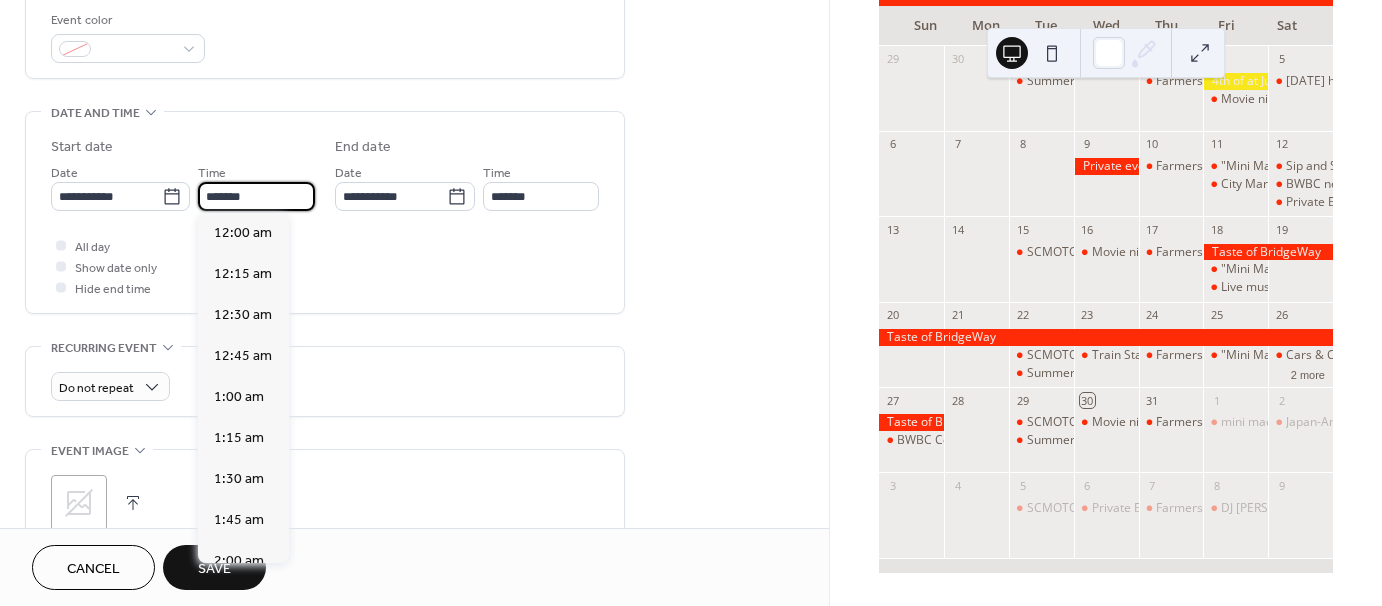 scroll, scrollTop: 2952, scrollLeft: 0, axis: vertical 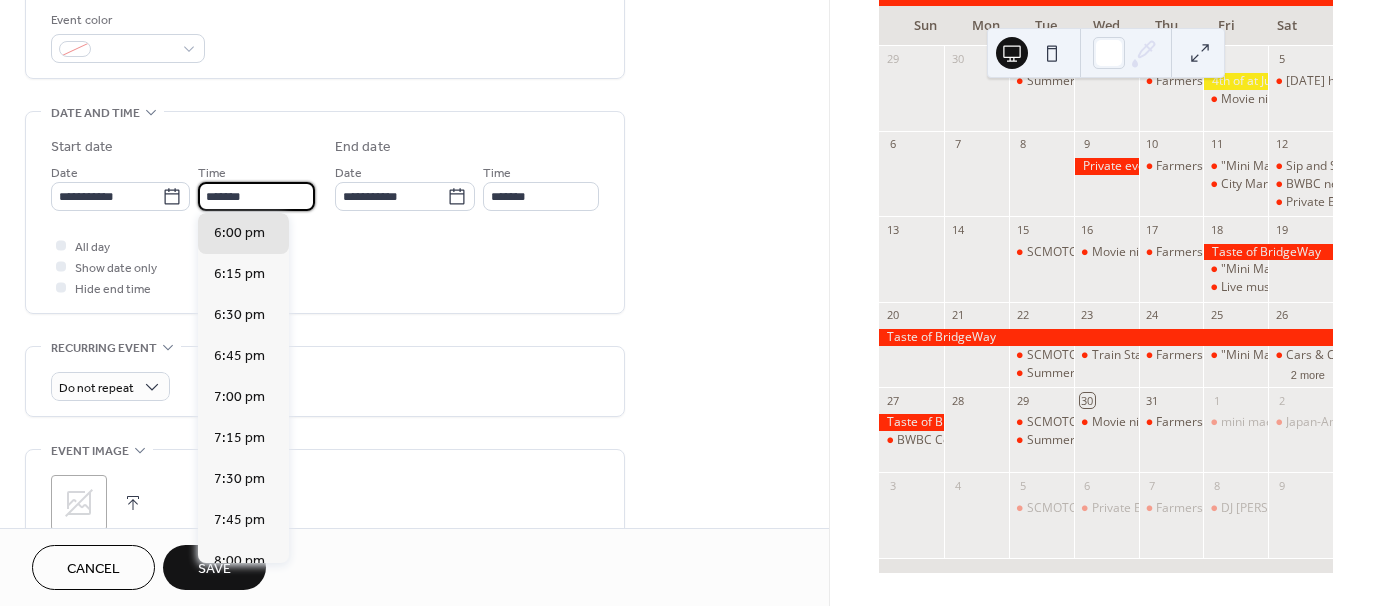 click on "*******" at bounding box center [256, 196] 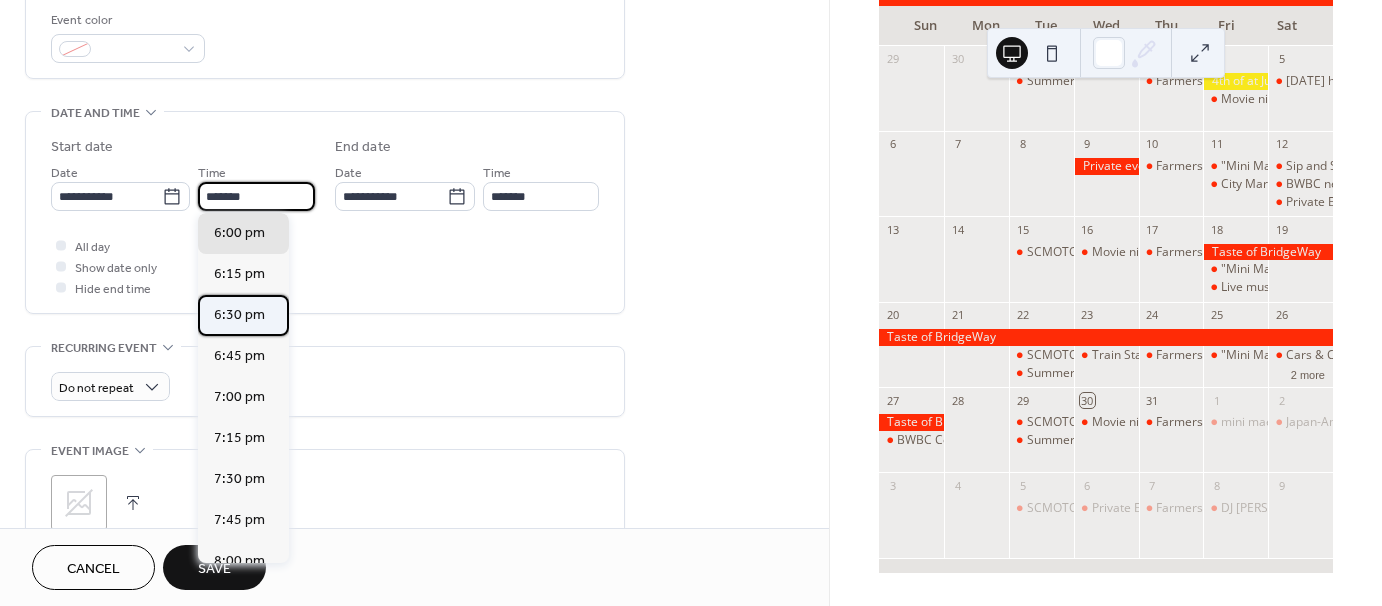 click on "6:30 pm" at bounding box center (239, 315) 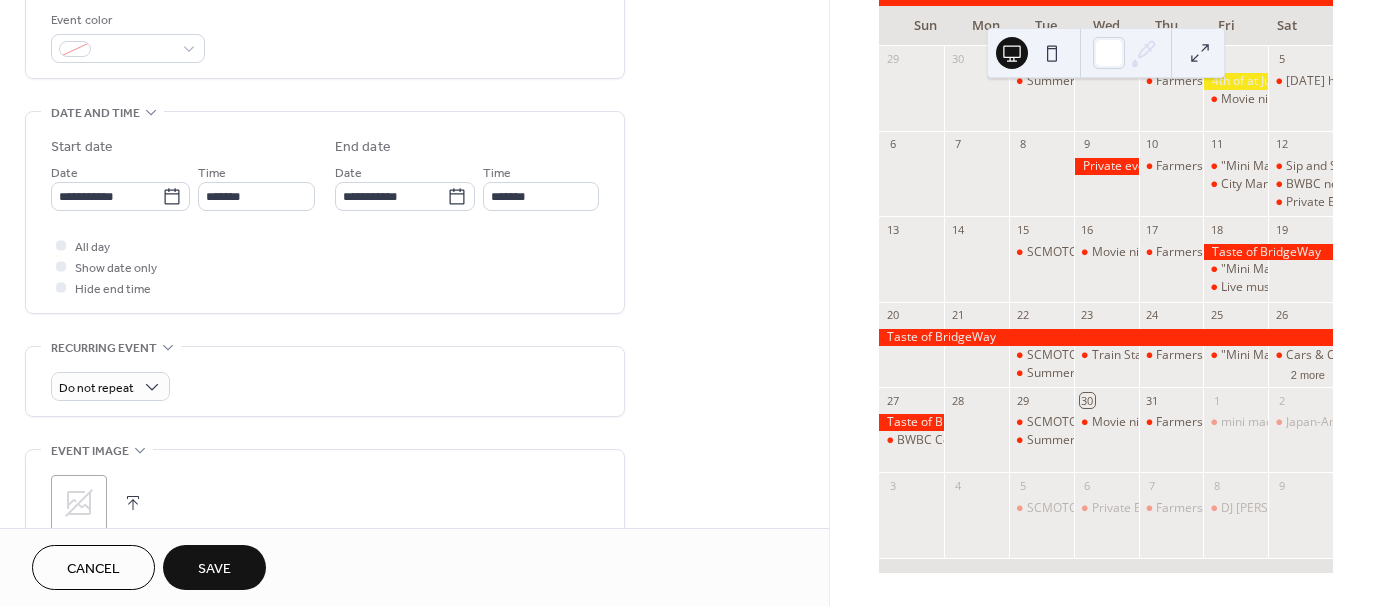 type on "*******" 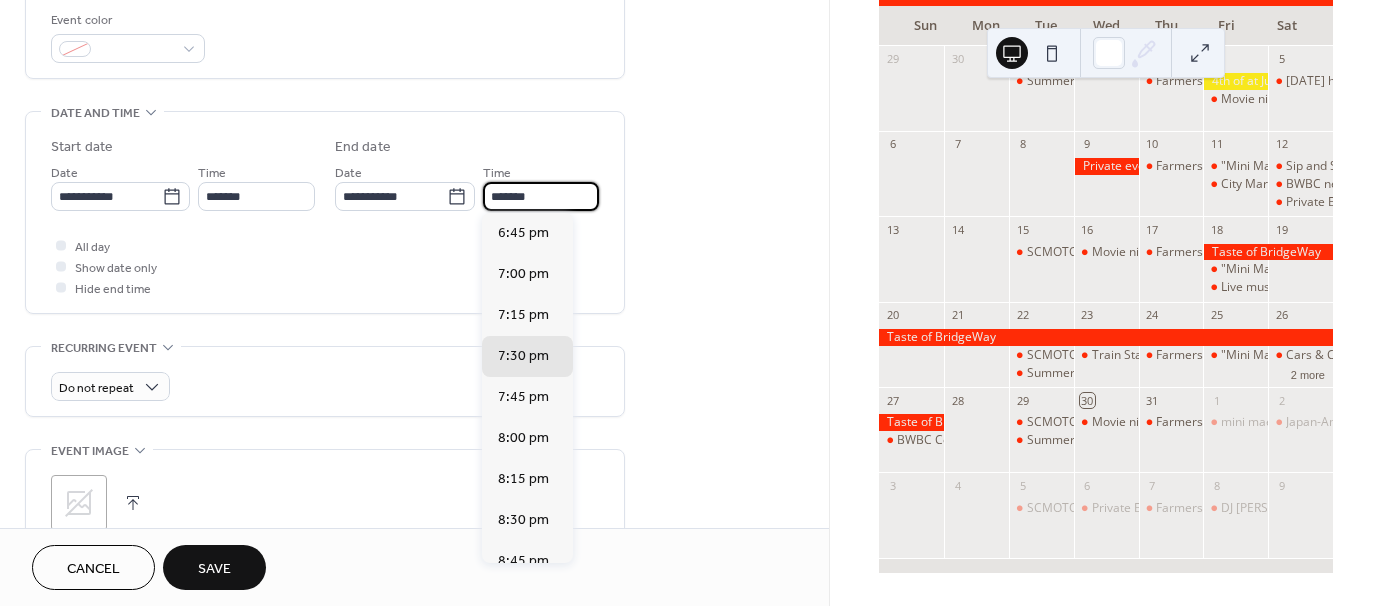 click on "*******" at bounding box center [541, 196] 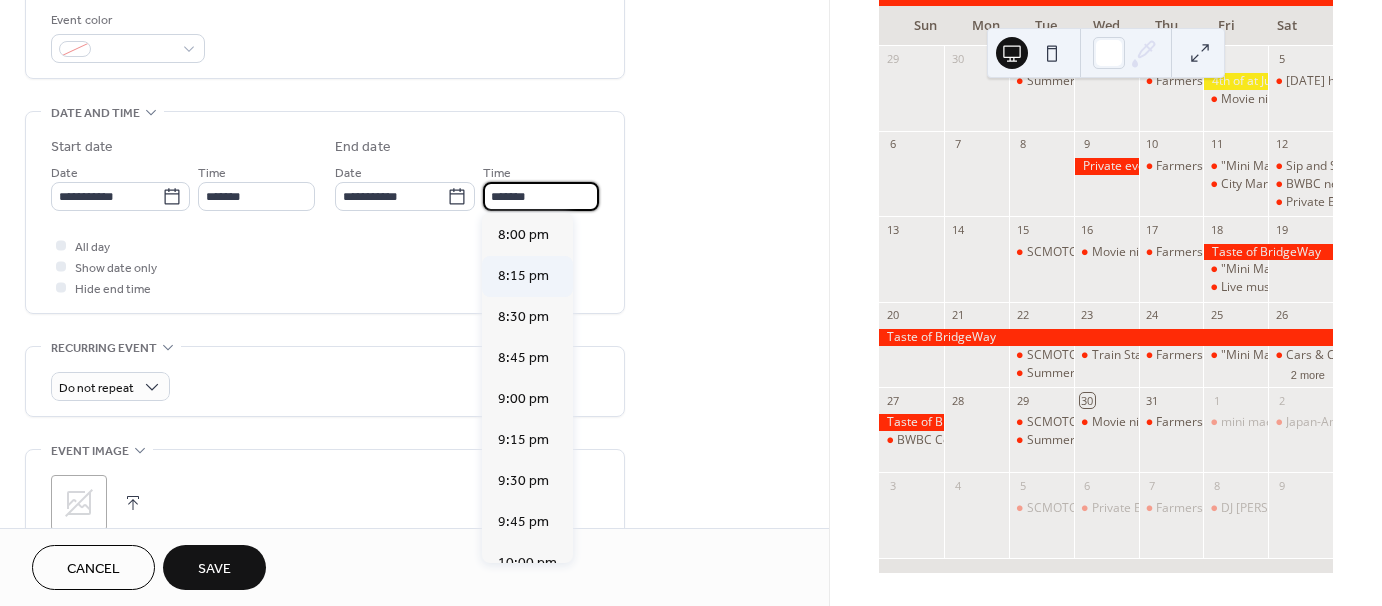 scroll, scrollTop: 236, scrollLeft: 0, axis: vertical 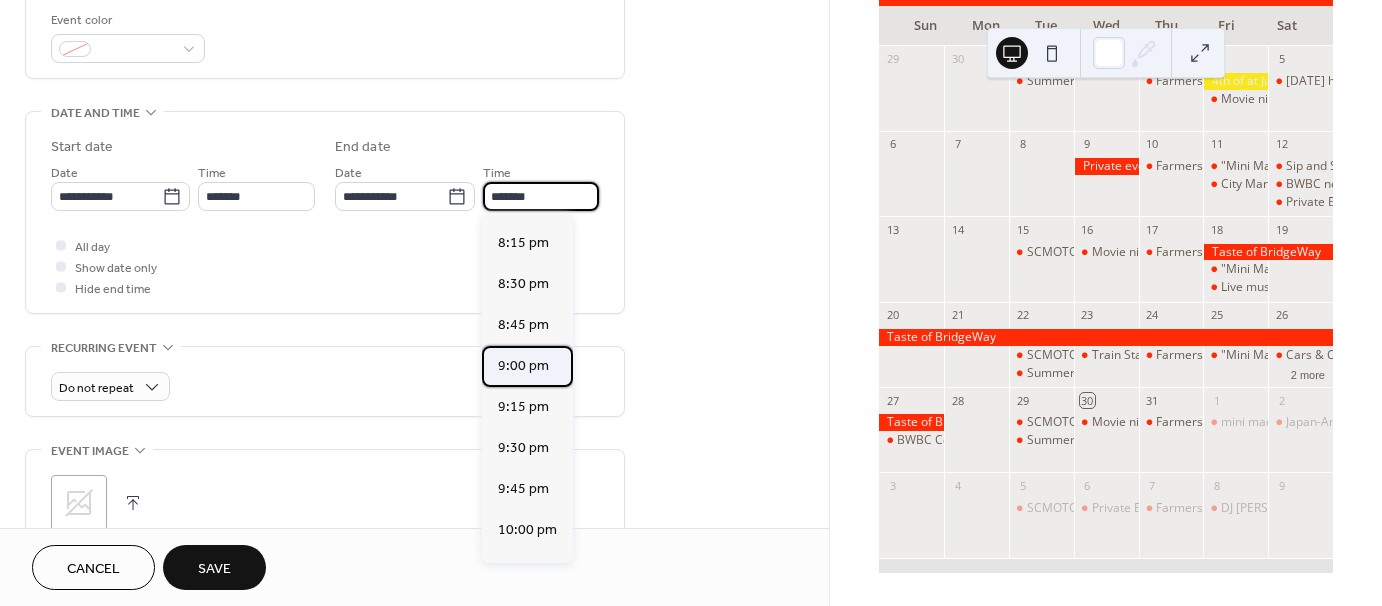 click on "9:00 pm" at bounding box center (527, 366) 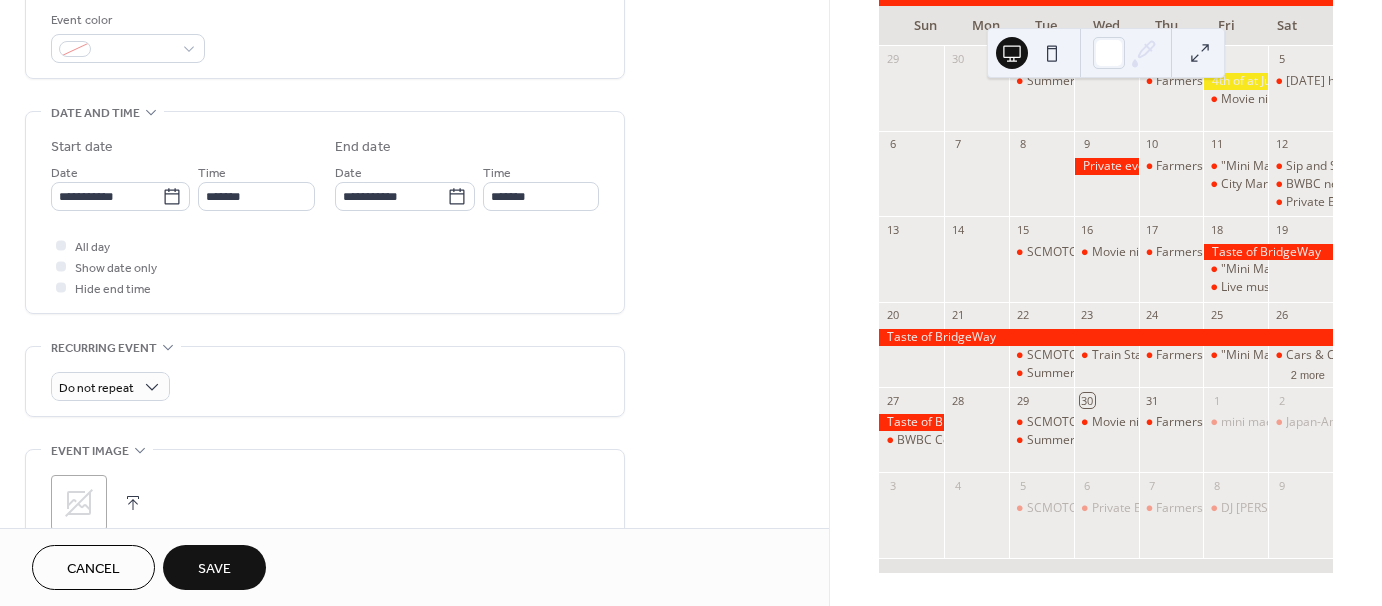 type on "*******" 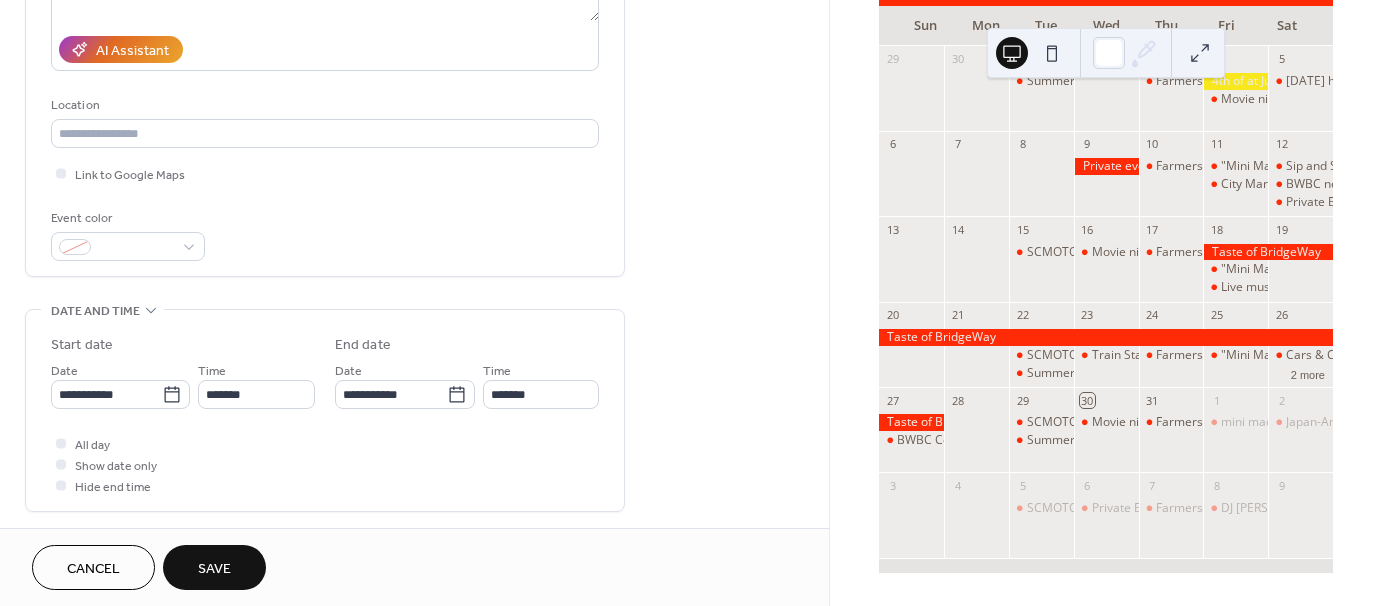 scroll, scrollTop: 88, scrollLeft: 0, axis: vertical 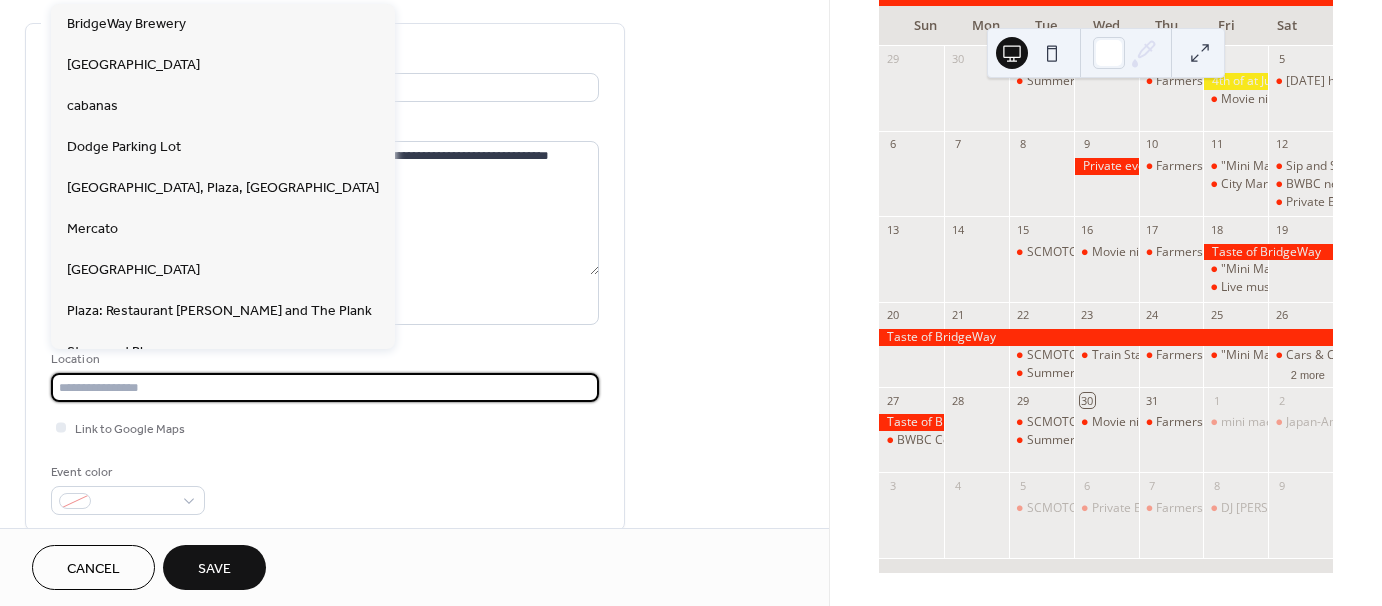 click at bounding box center (325, 387) 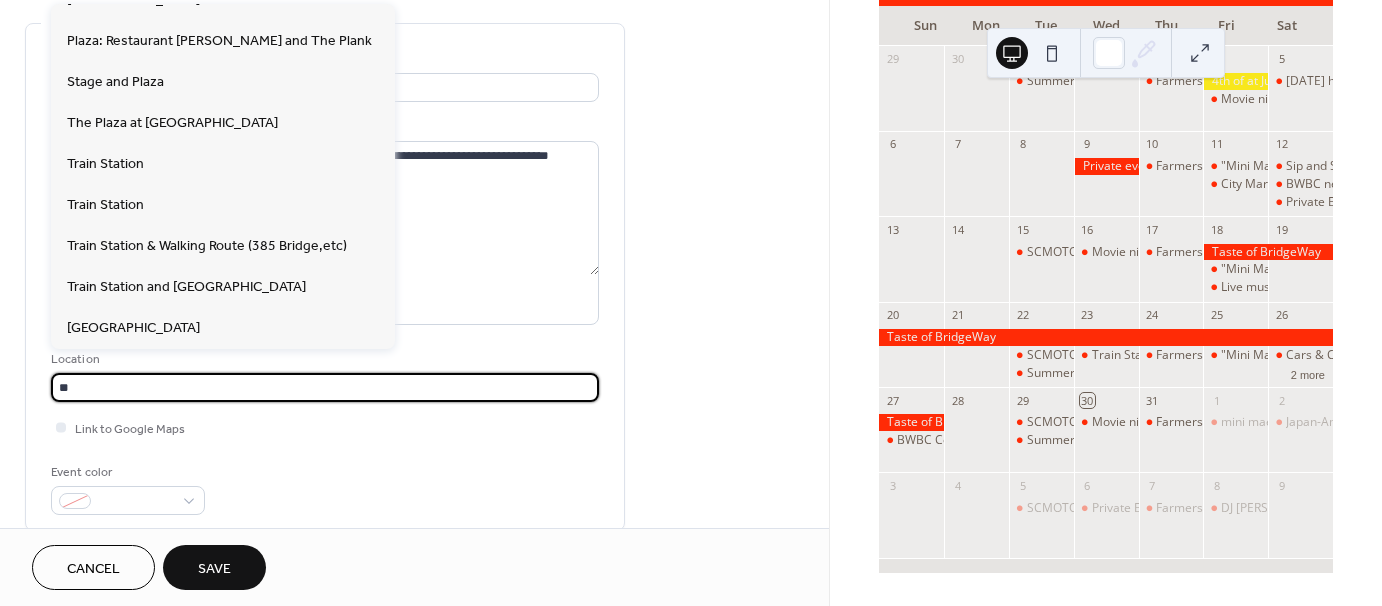 scroll, scrollTop: 0, scrollLeft: 0, axis: both 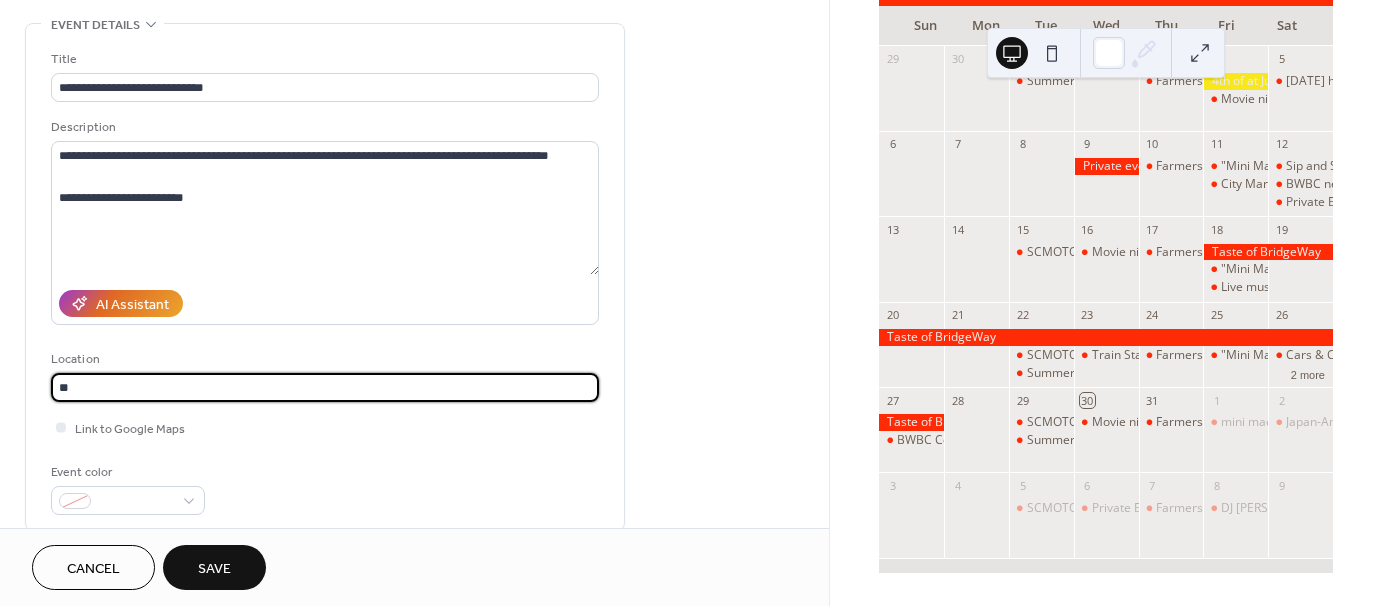 type on "*" 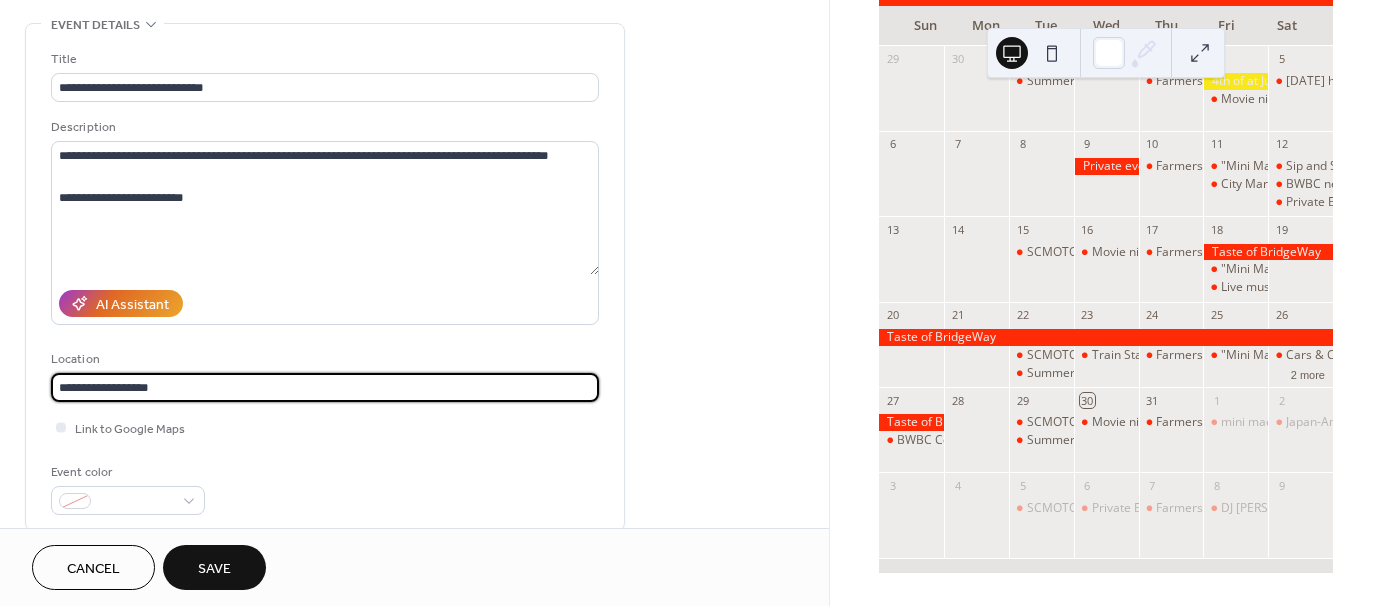 type on "**********" 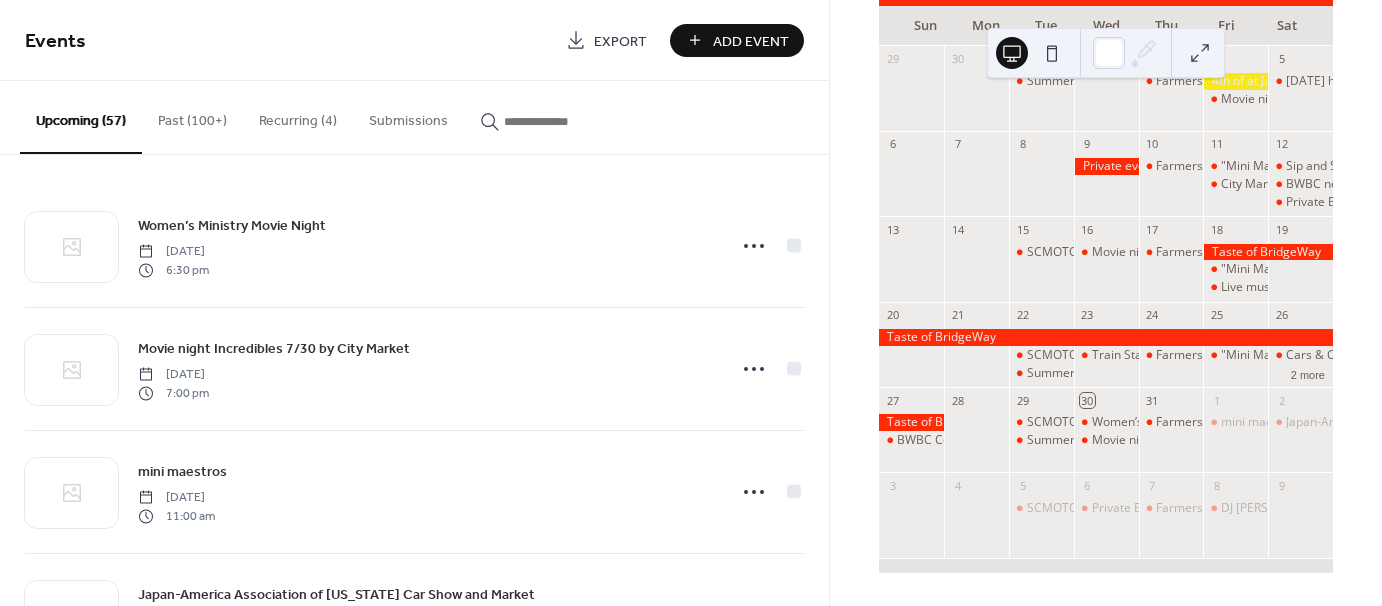 click on "Events Export Add Event" at bounding box center [414, 40] 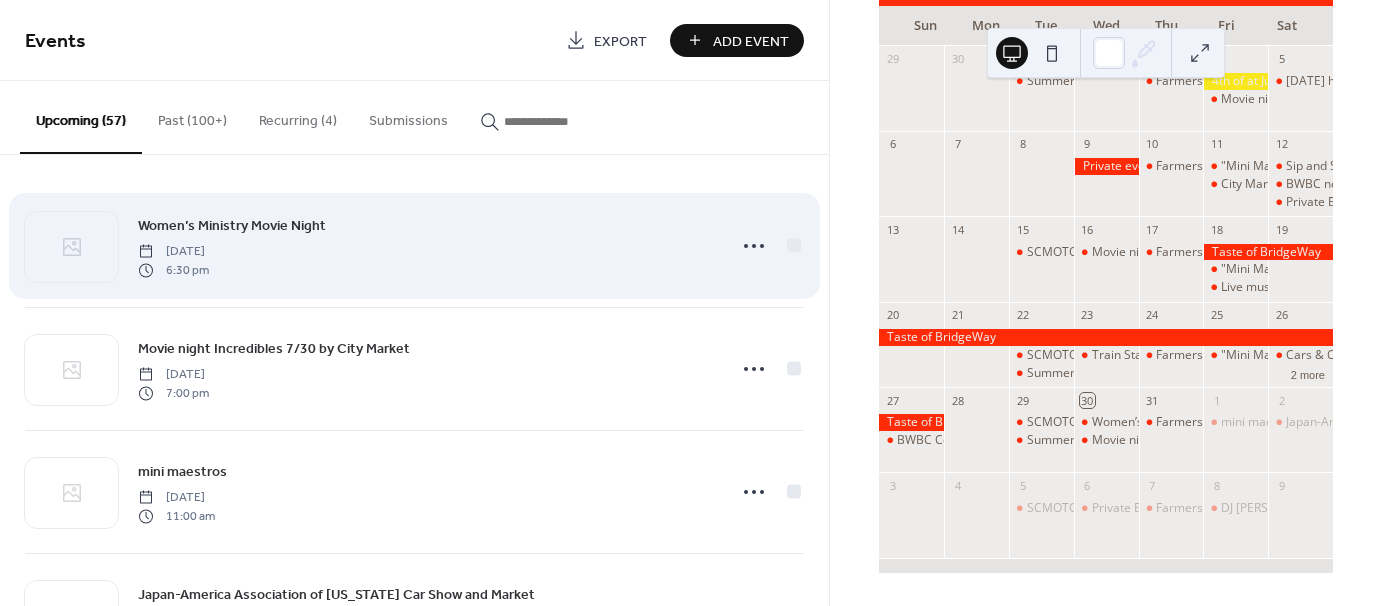 click on "Women’s Ministry Movie Night" at bounding box center [232, 226] 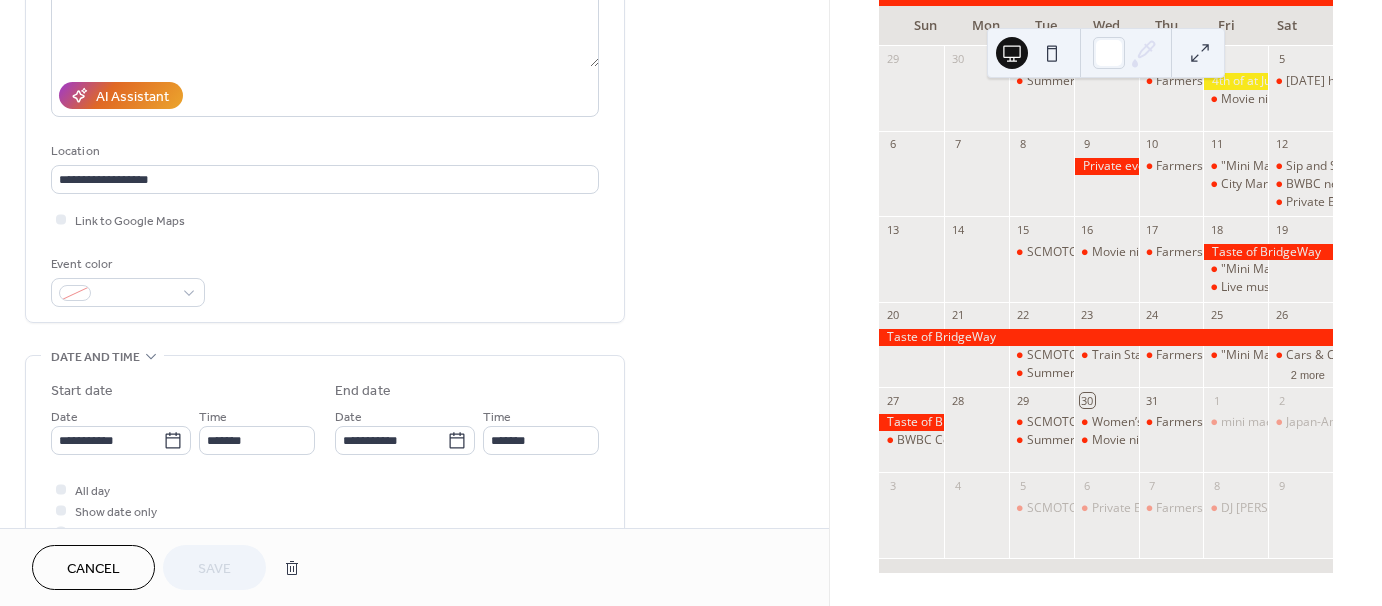 scroll, scrollTop: 296, scrollLeft: 0, axis: vertical 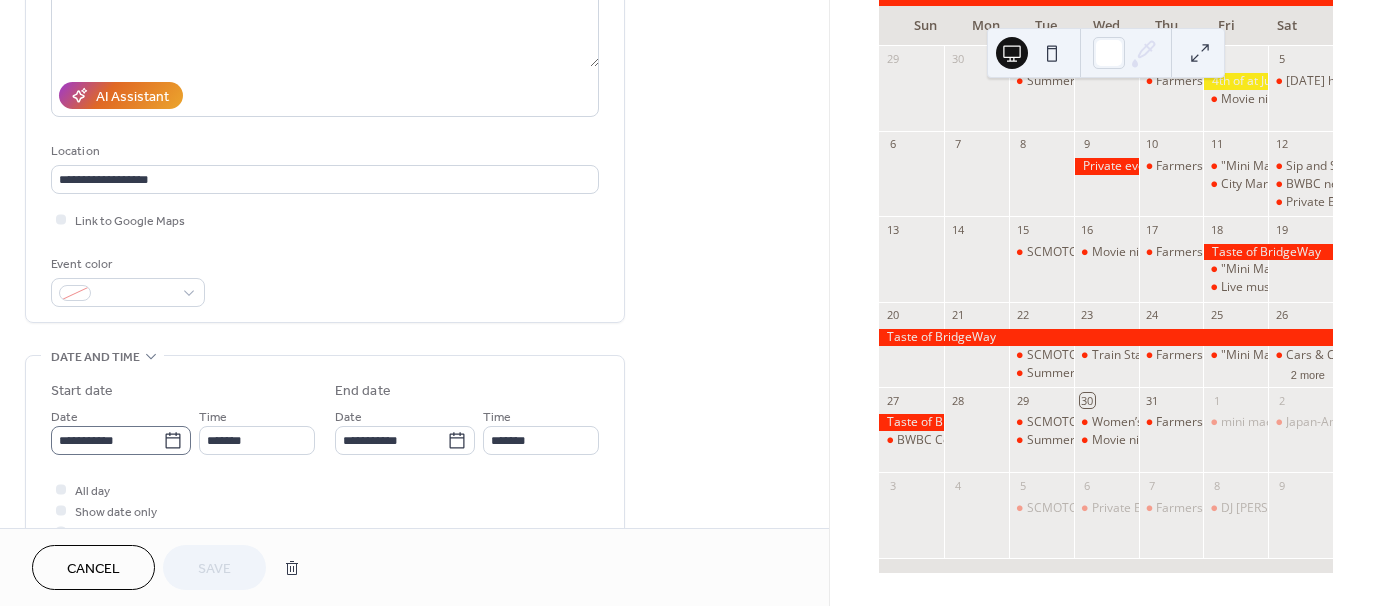 click 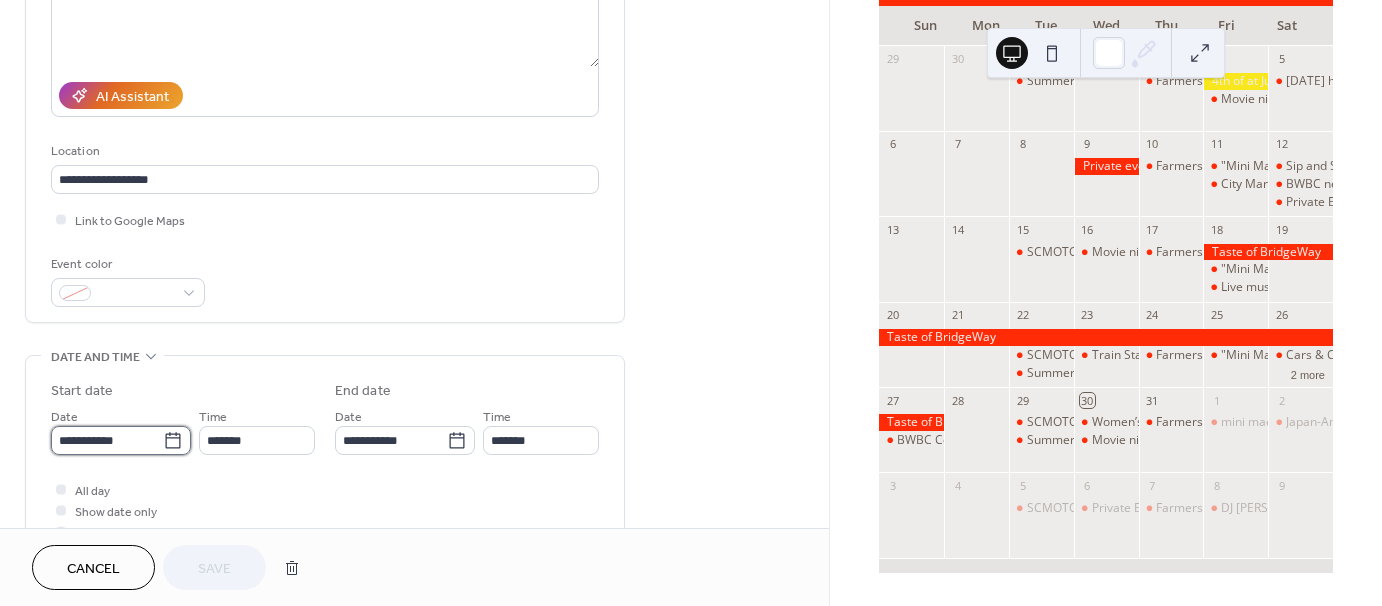 click on "**********" at bounding box center (107, 440) 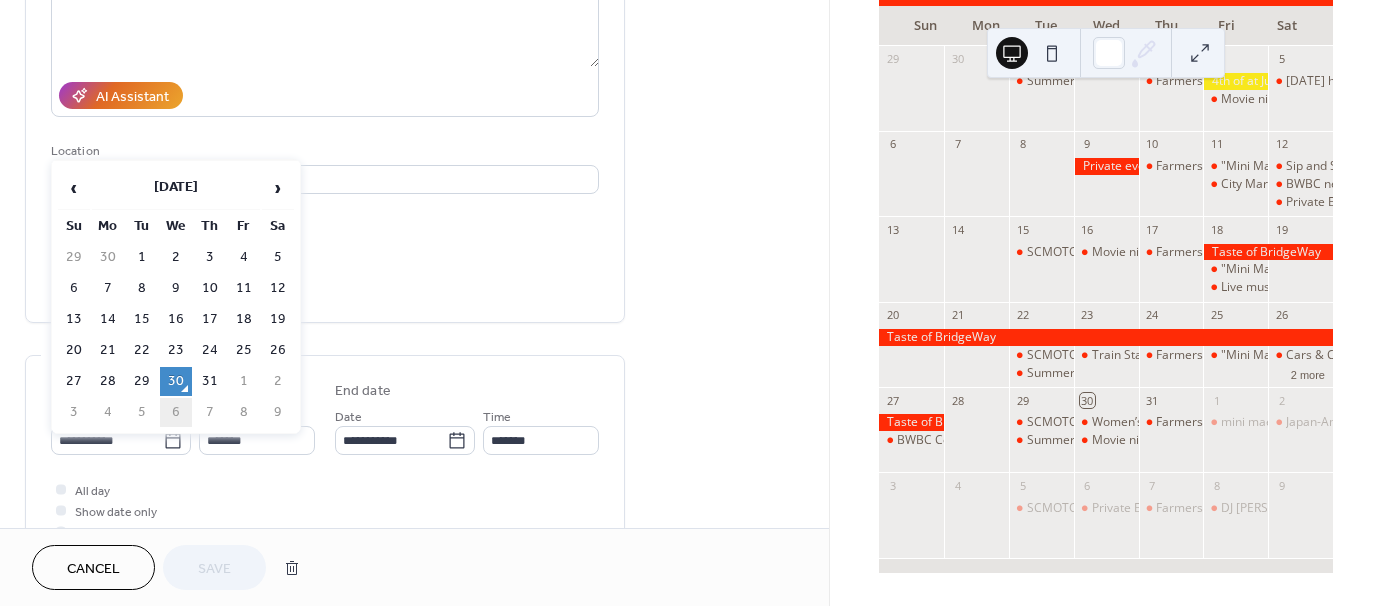 click on "6" at bounding box center (176, 412) 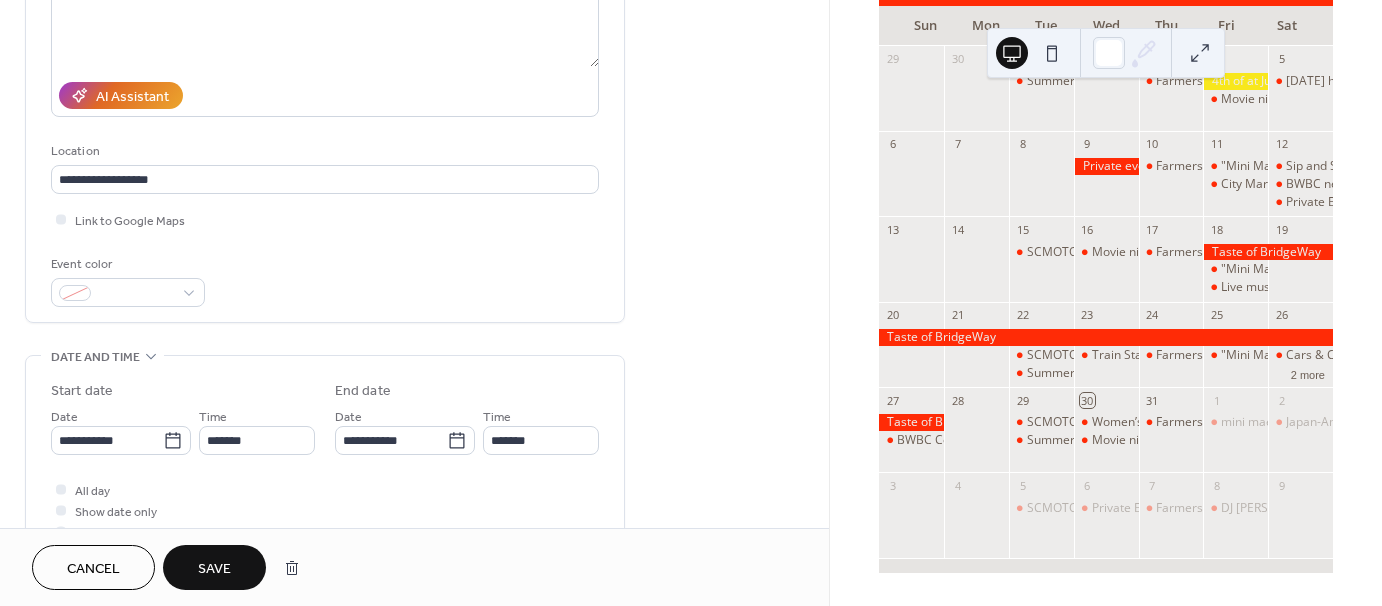 click on "Save" at bounding box center [214, 569] 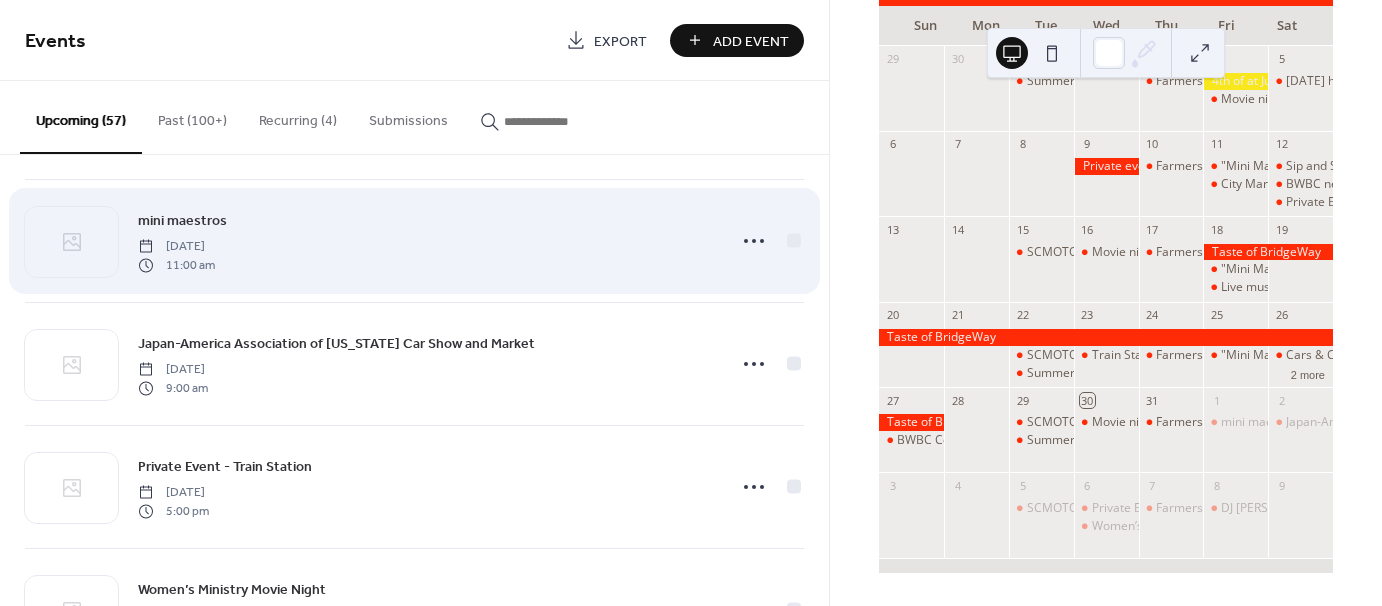 scroll, scrollTop: 127, scrollLeft: 0, axis: vertical 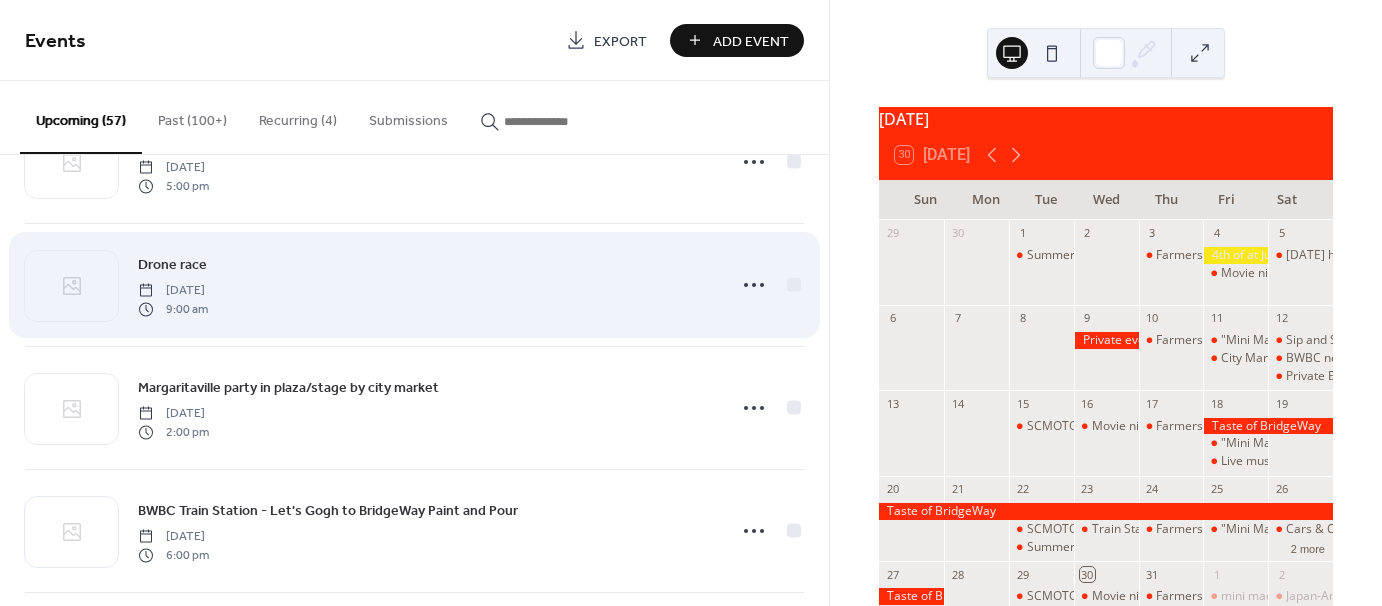 click on "[DATE]" at bounding box center (173, 291) 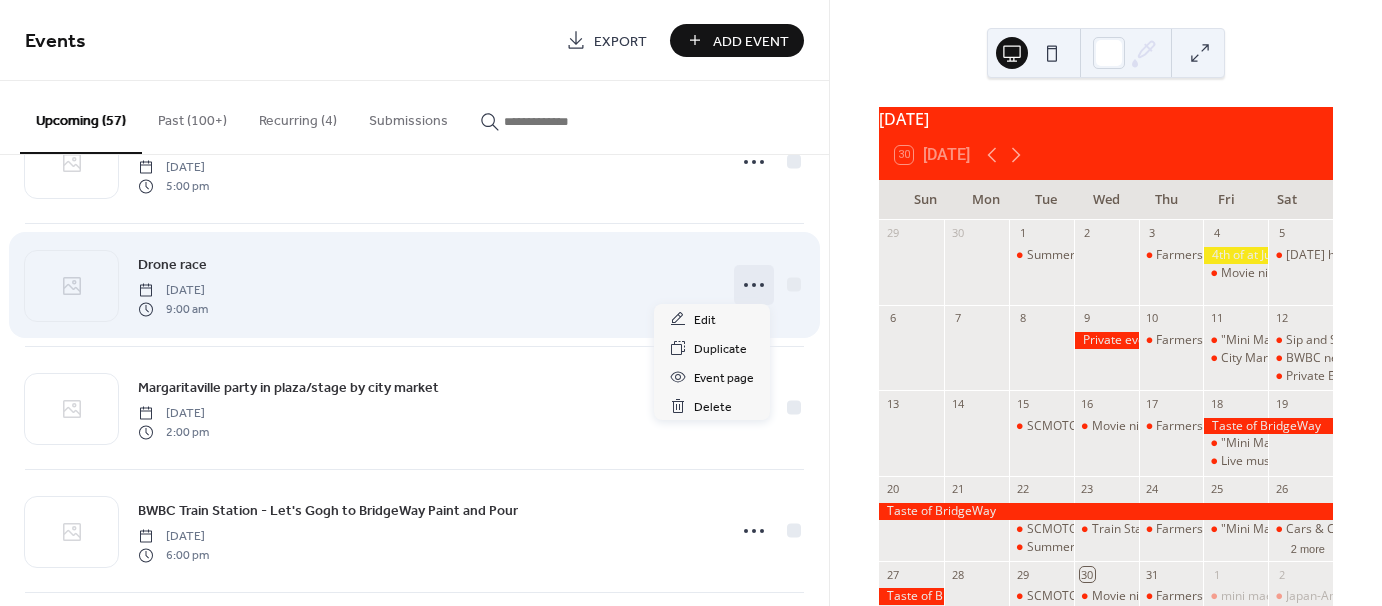 click 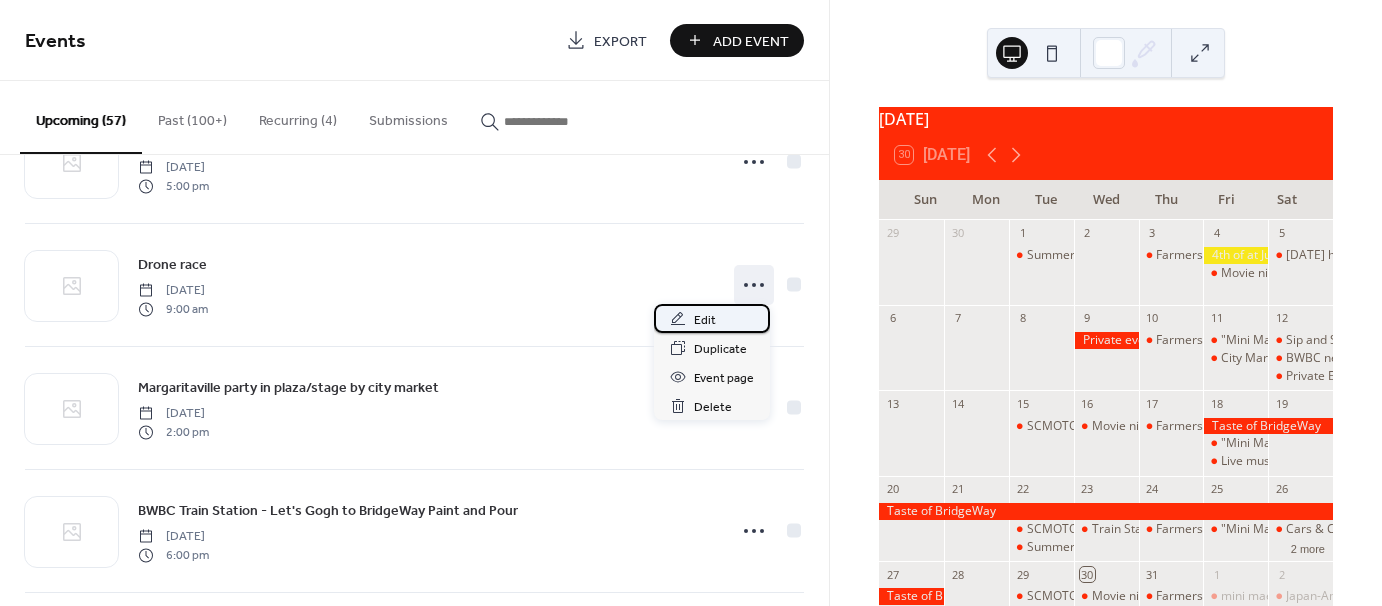 click on "Edit" at bounding box center (705, 320) 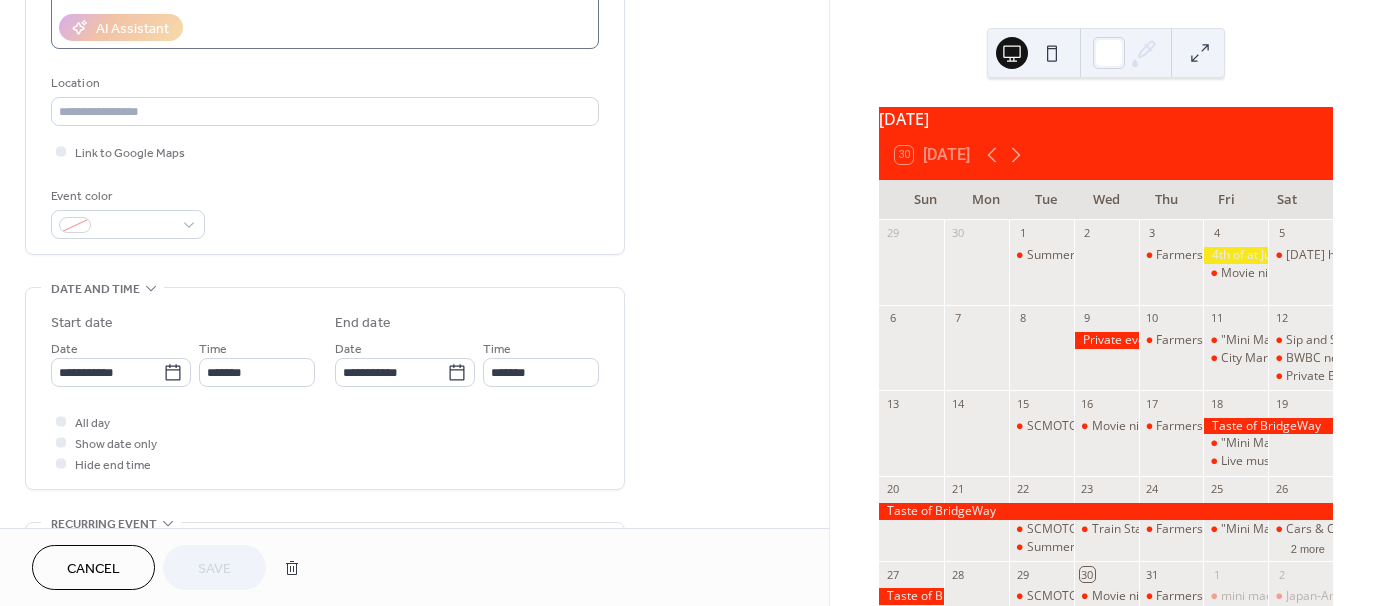 scroll, scrollTop: 366, scrollLeft: 0, axis: vertical 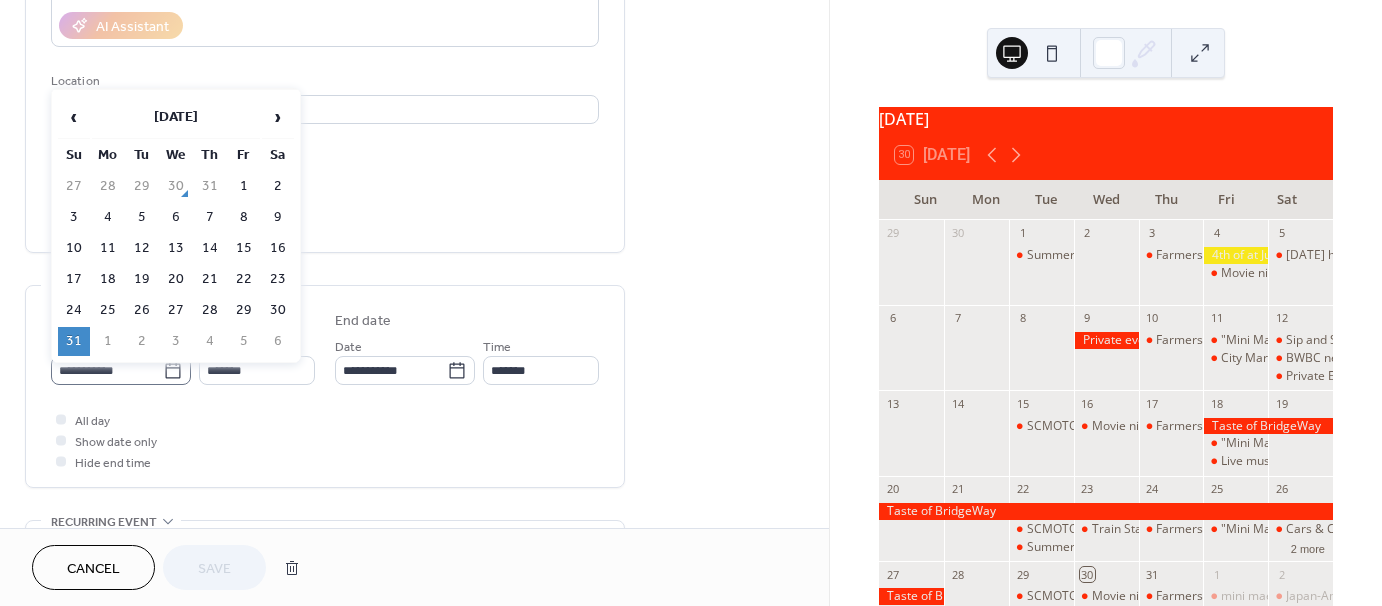 click 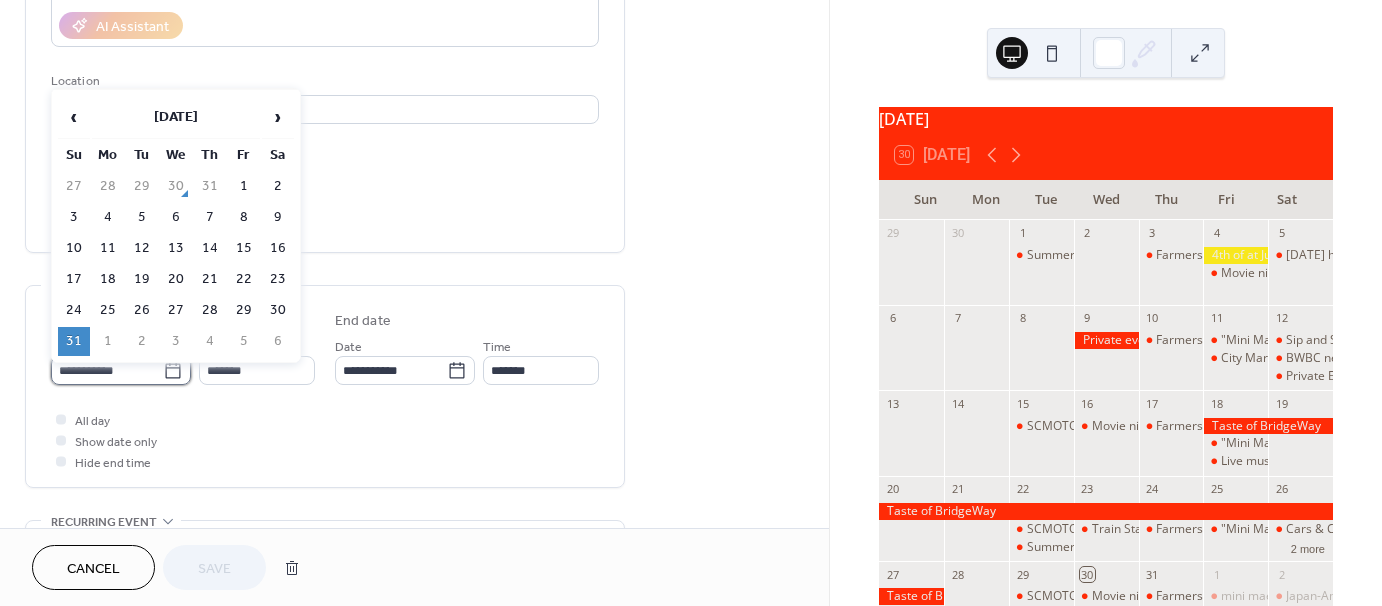 click on "**********" at bounding box center (107, 370) 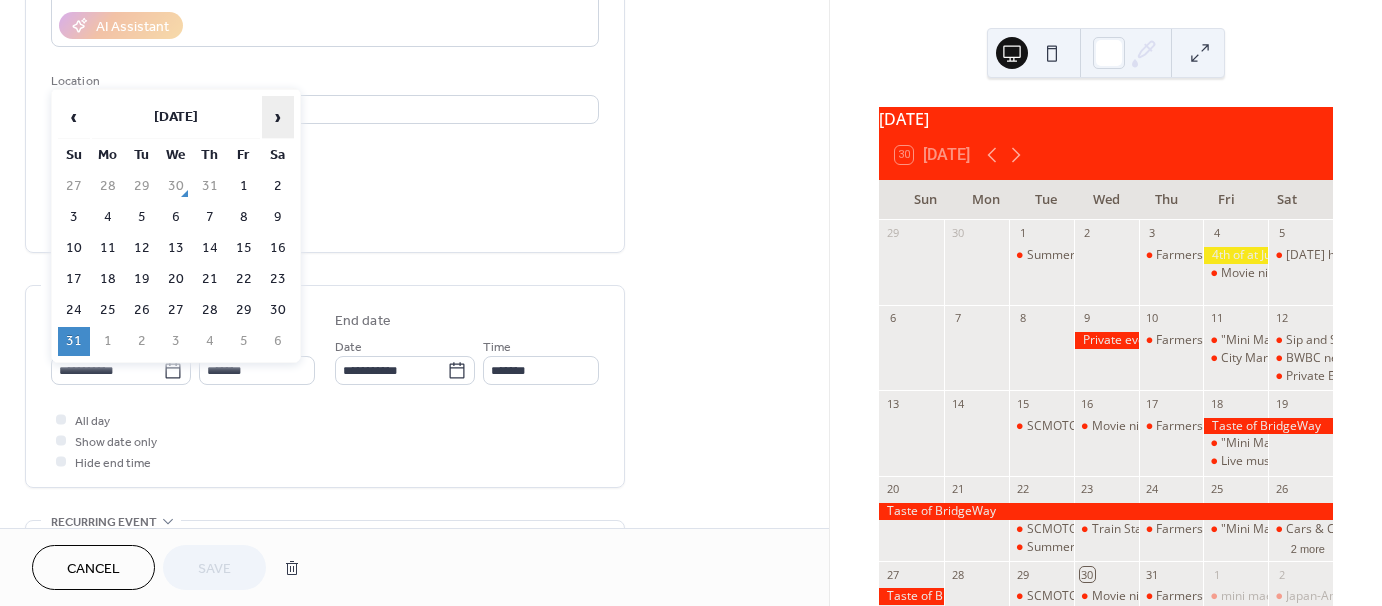 click on "›" at bounding box center [278, 117] 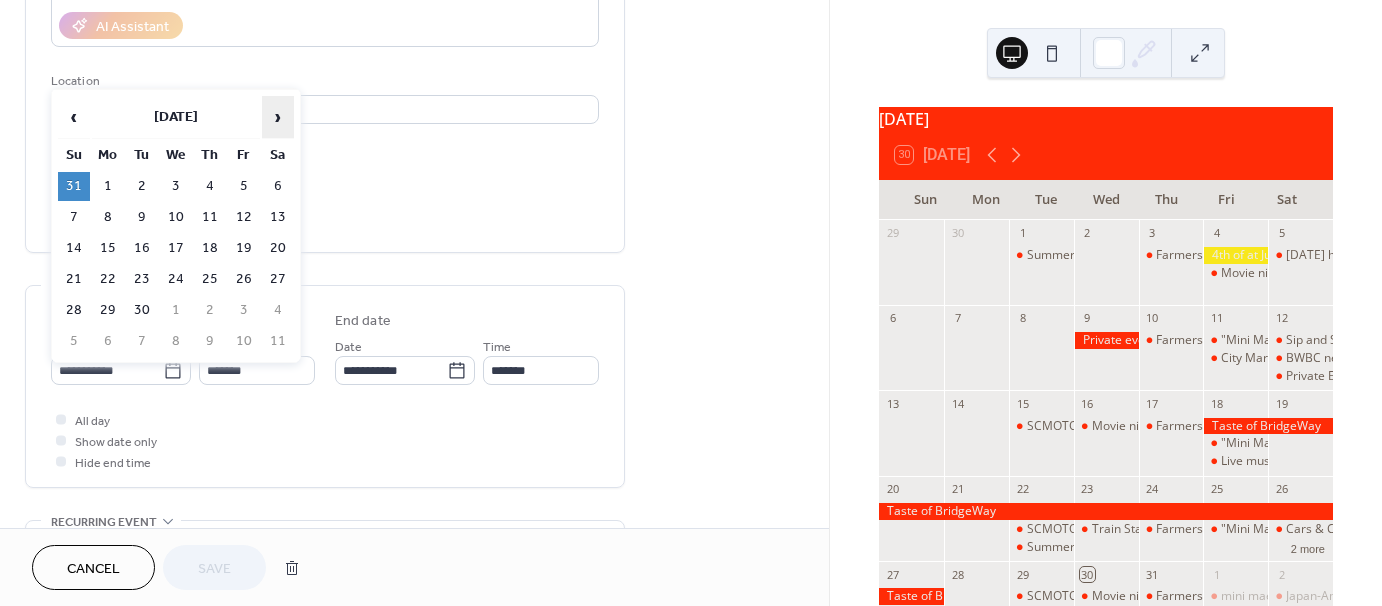 click on "›" at bounding box center [278, 117] 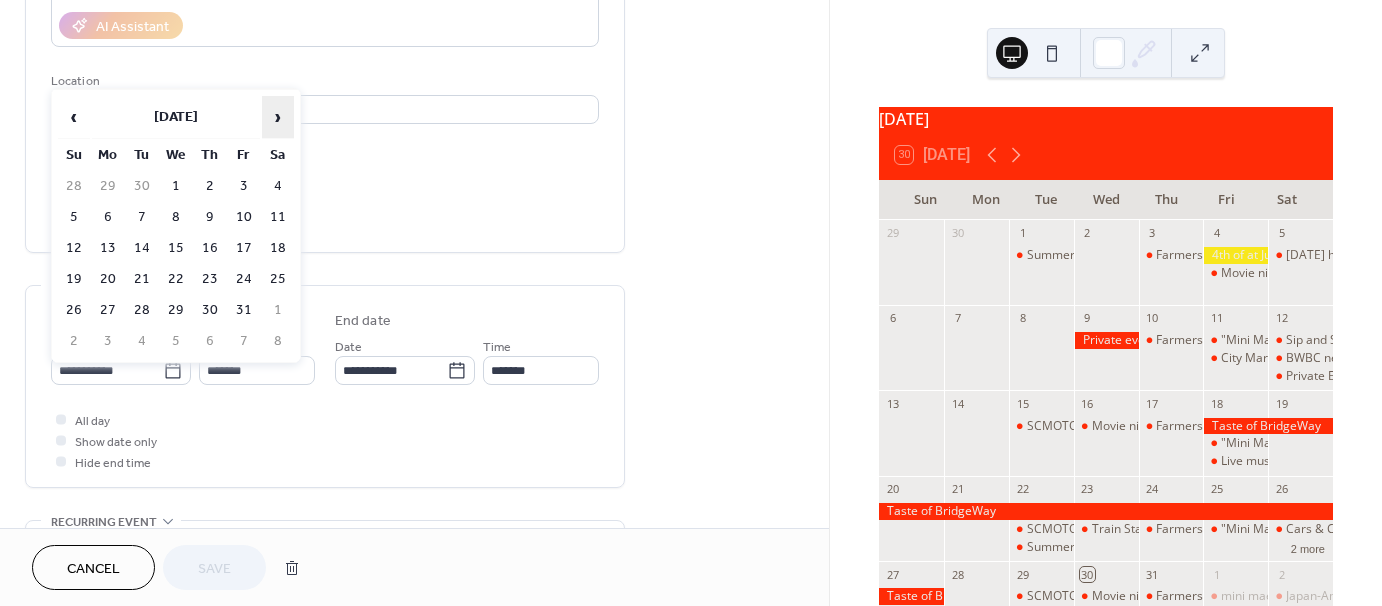 click on "›" at bounding box center (278, 117) 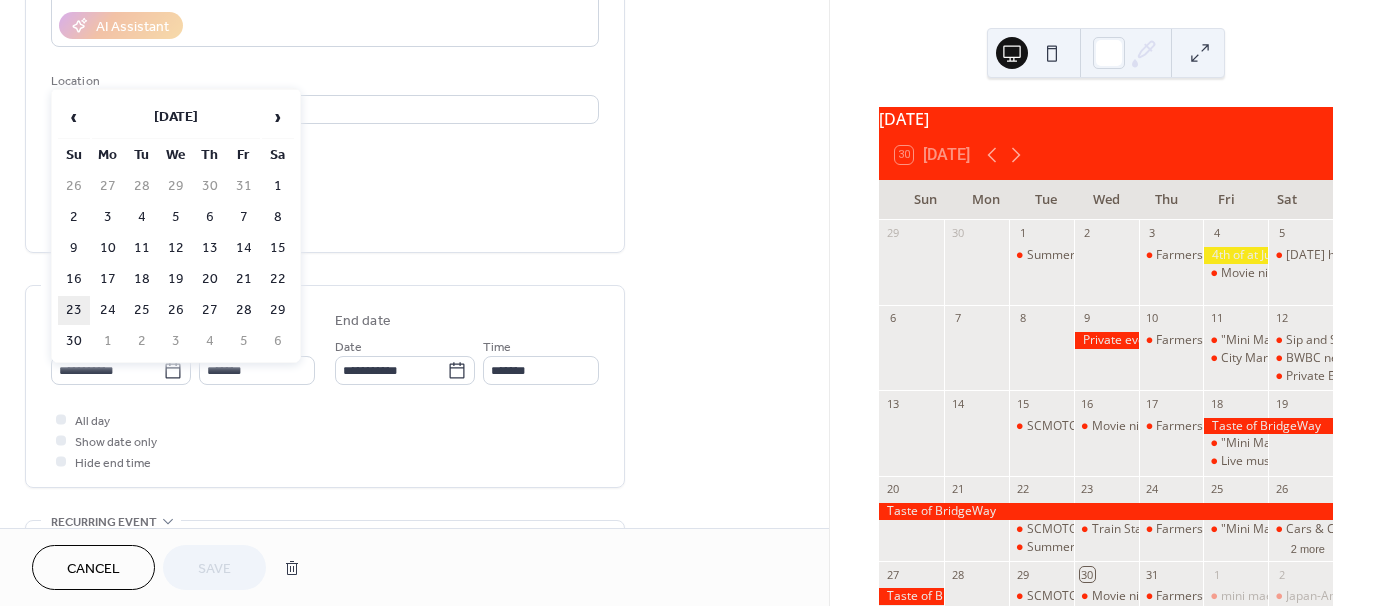 click on "23" at bounding box center (74, 310) 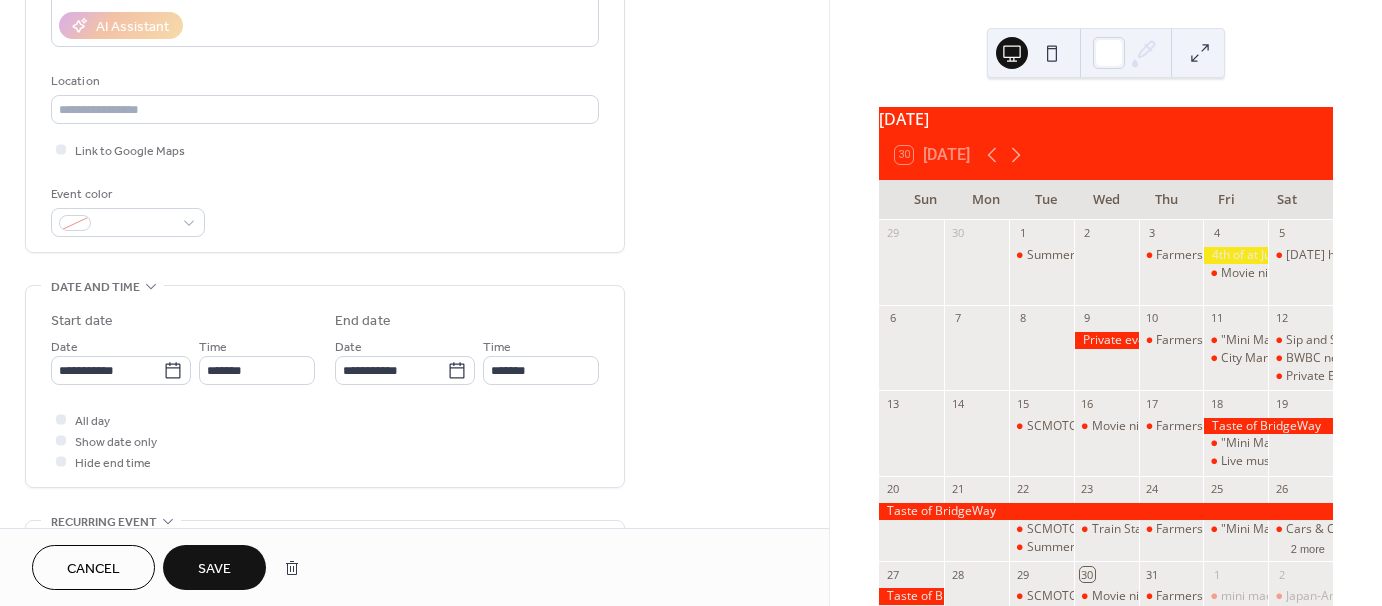click on "Save" at bounding box center [214, 567] 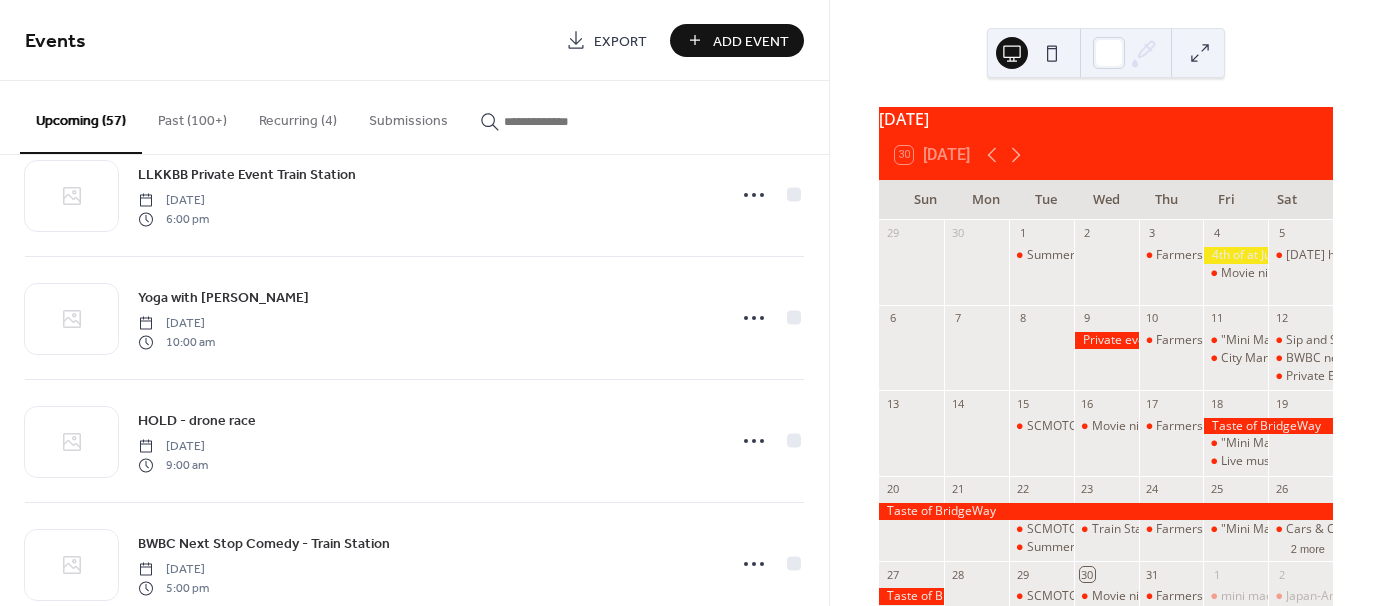 scroll, scrollTop: 2992, scrollLeft: 0, axis: vertical 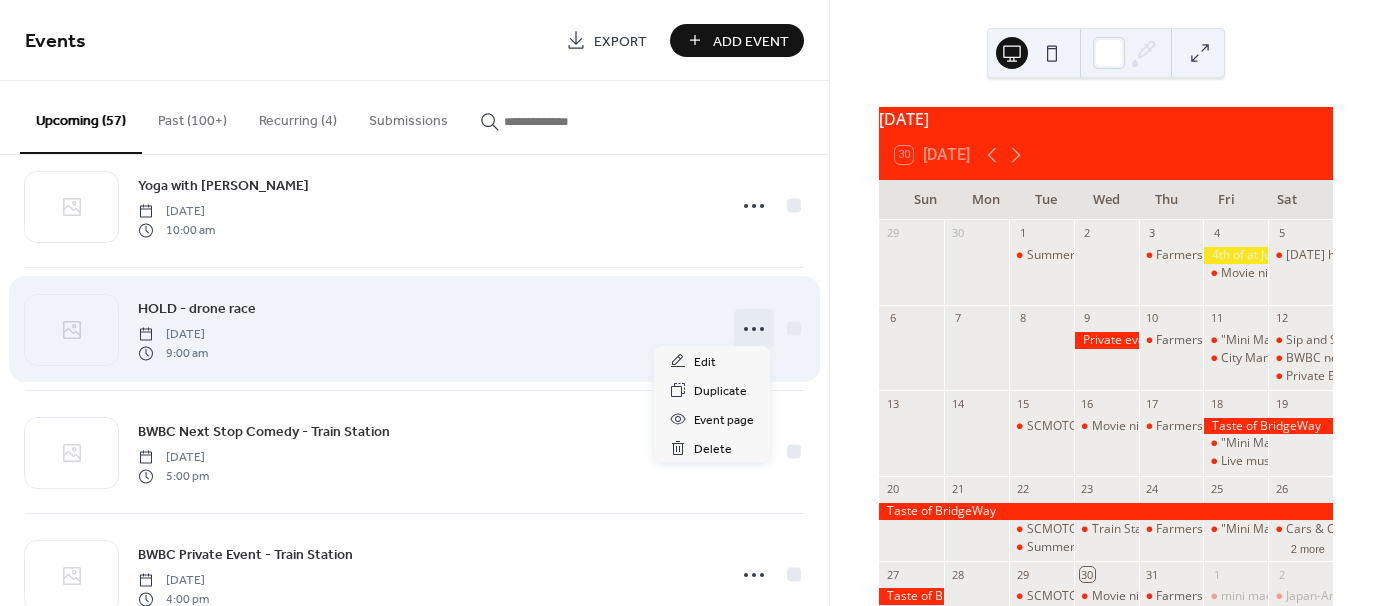 click 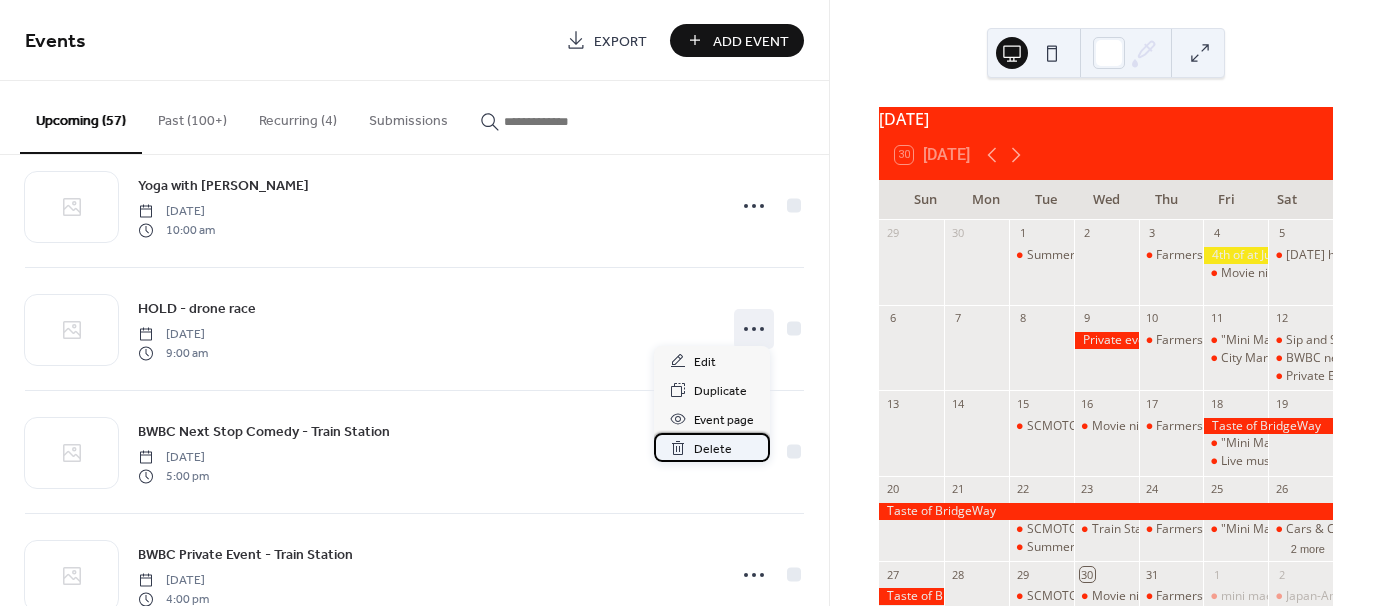 click on "Delete" at bounding box center (713, 449) 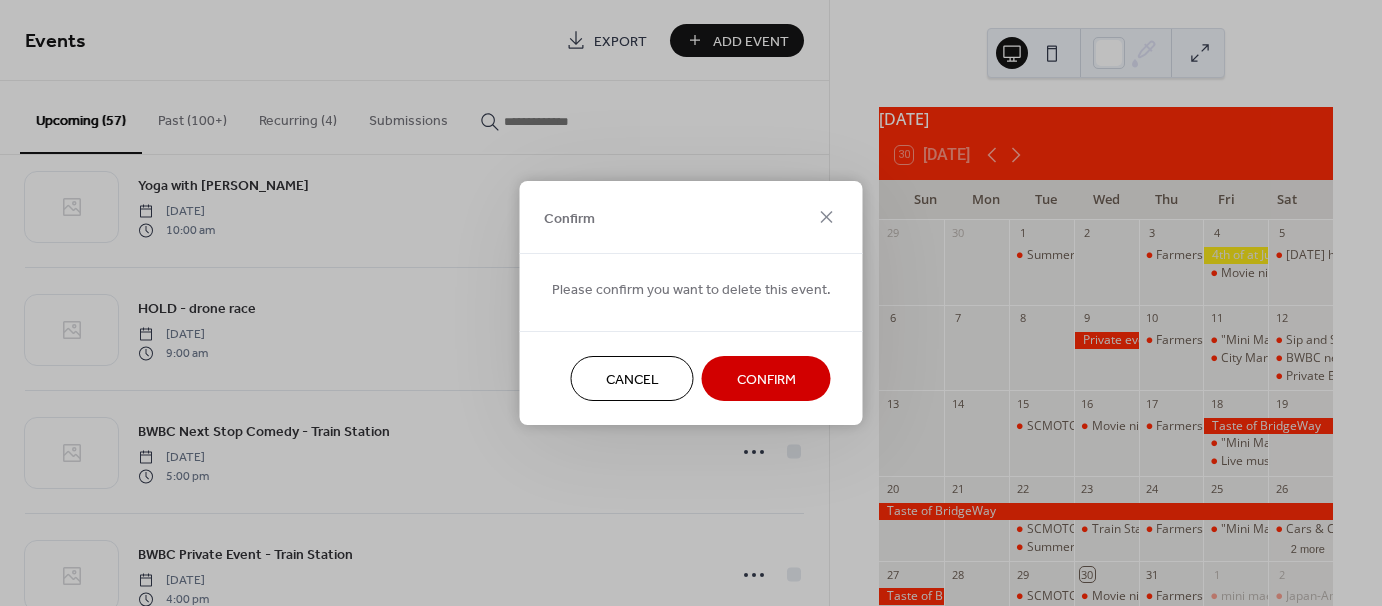 click on "Confirm" at bounding box center [766, 380] 